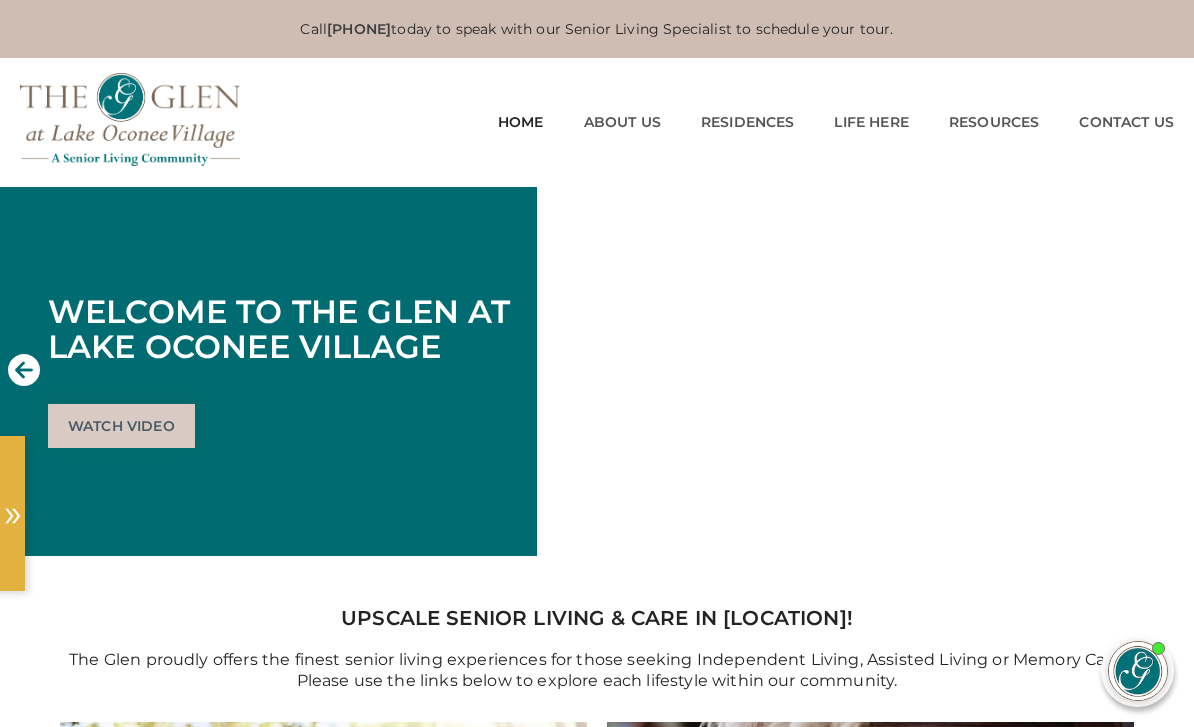 scroll, scrollTop: 0, scrollLeft: 0, axis: both 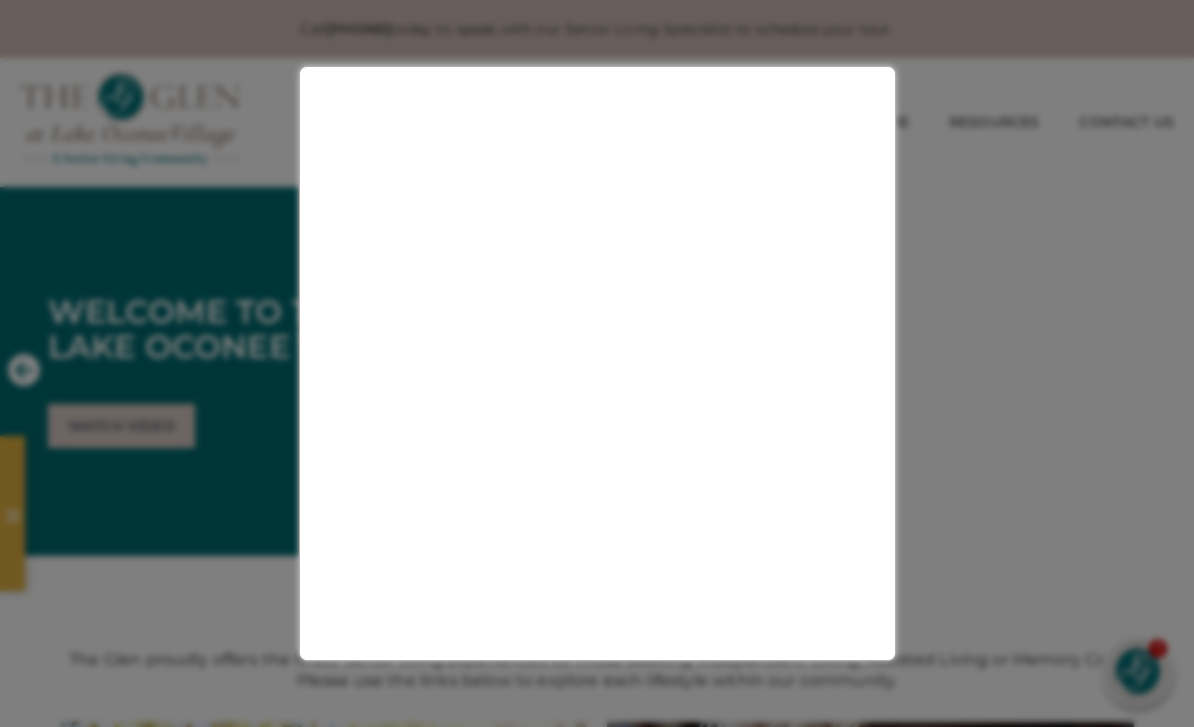 click at bounding box center (597, 363) 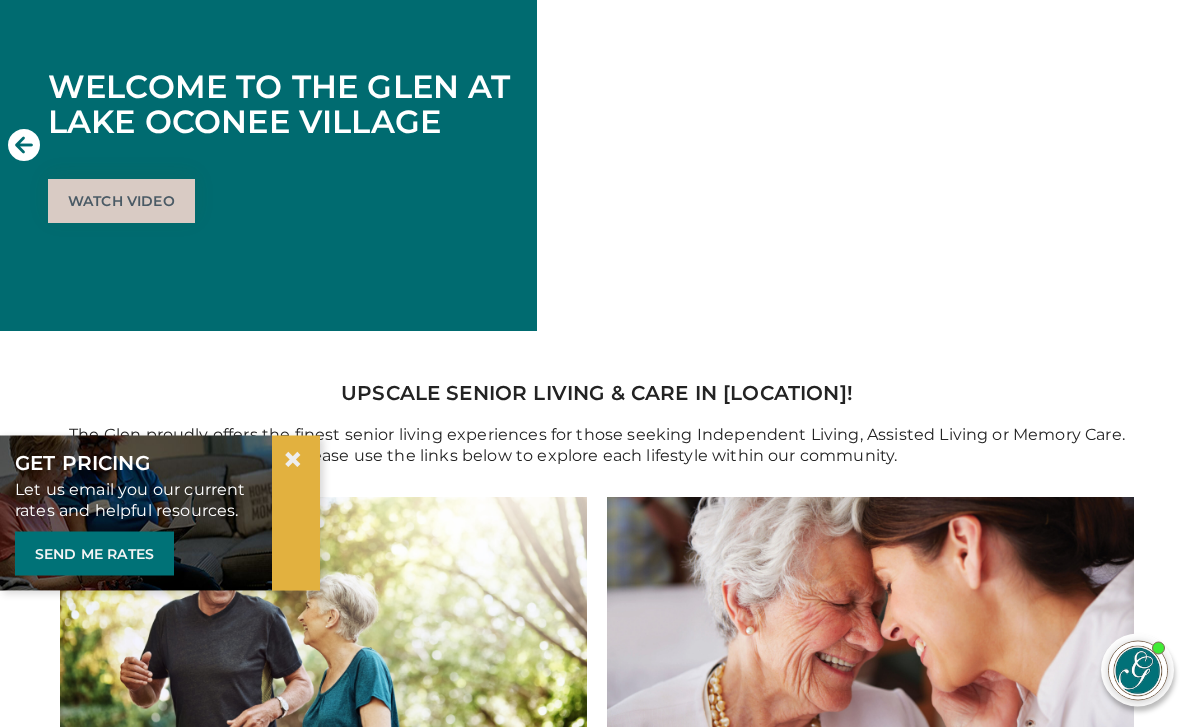scroll, scrollTop: 223, scrollLeft: 0, axis: vertical 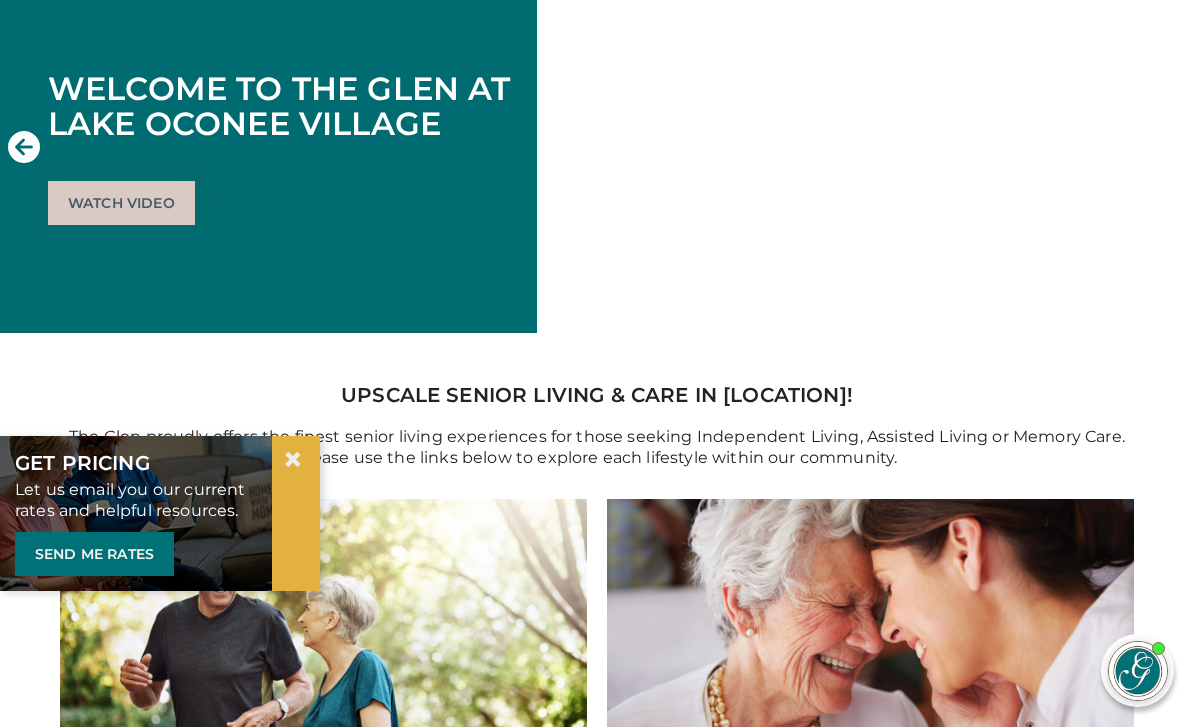 click on "×" at bounding box center (293, 459) 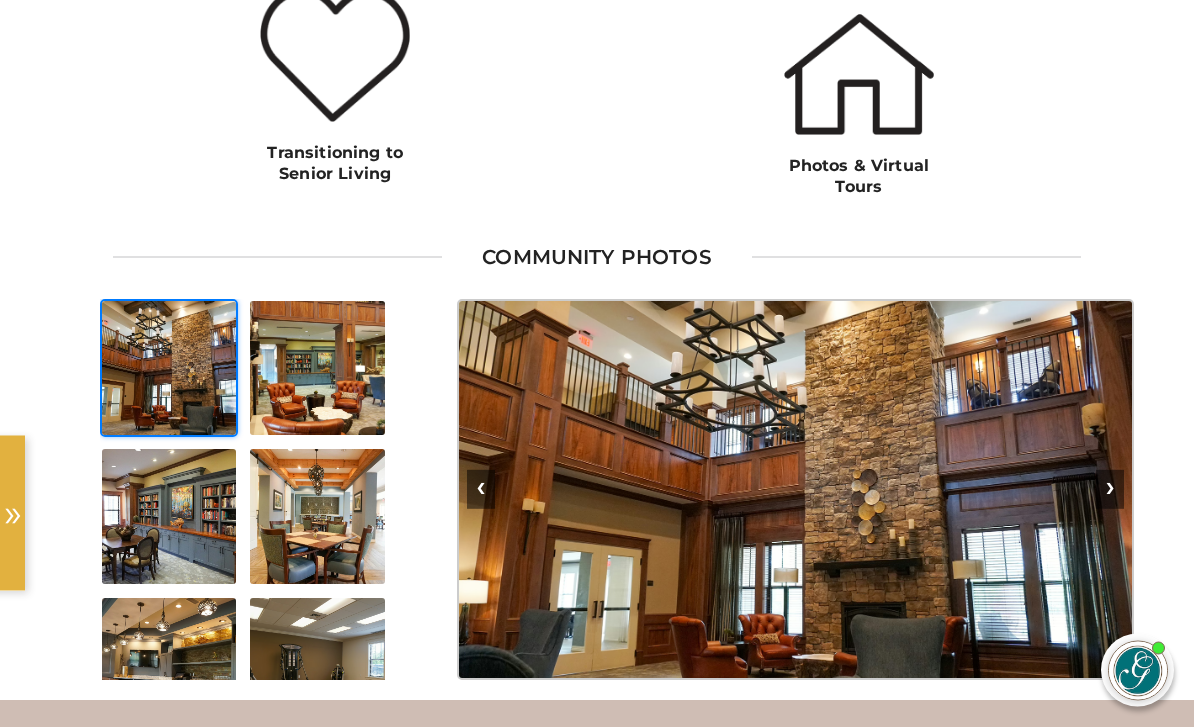 scroll, scrollTop: 1729, scrollLeft: 0, axis: vertical 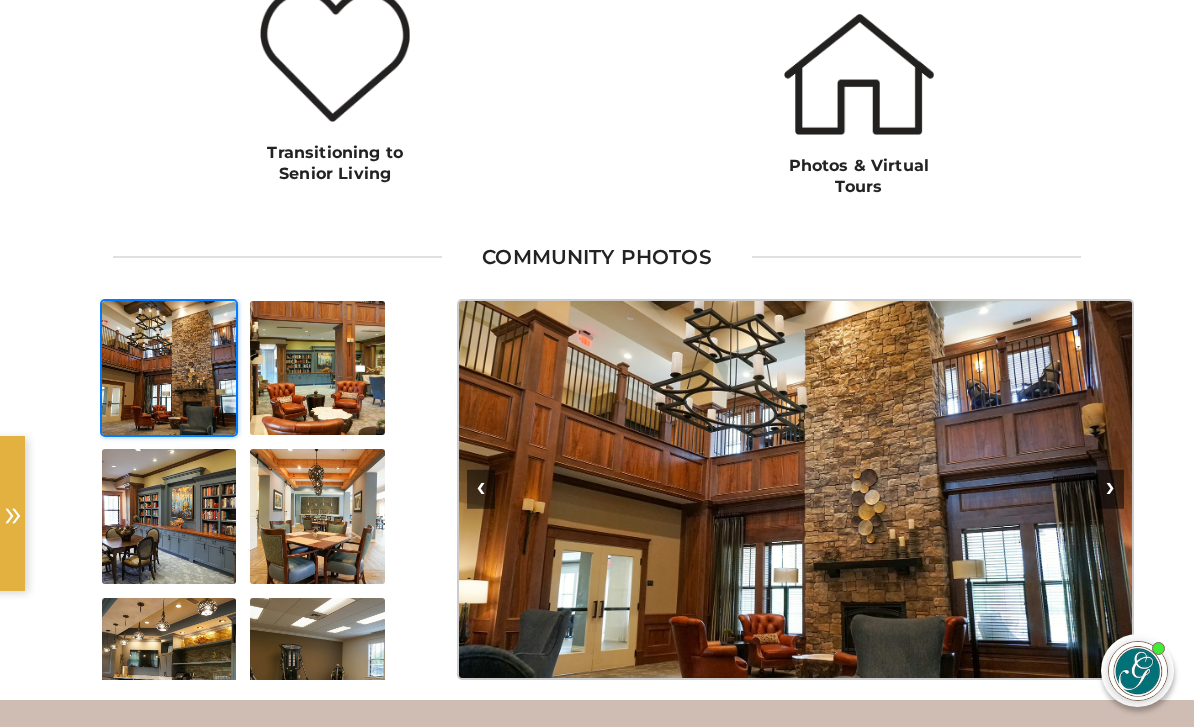 click on "❯" at bounding box center (1110, 489) 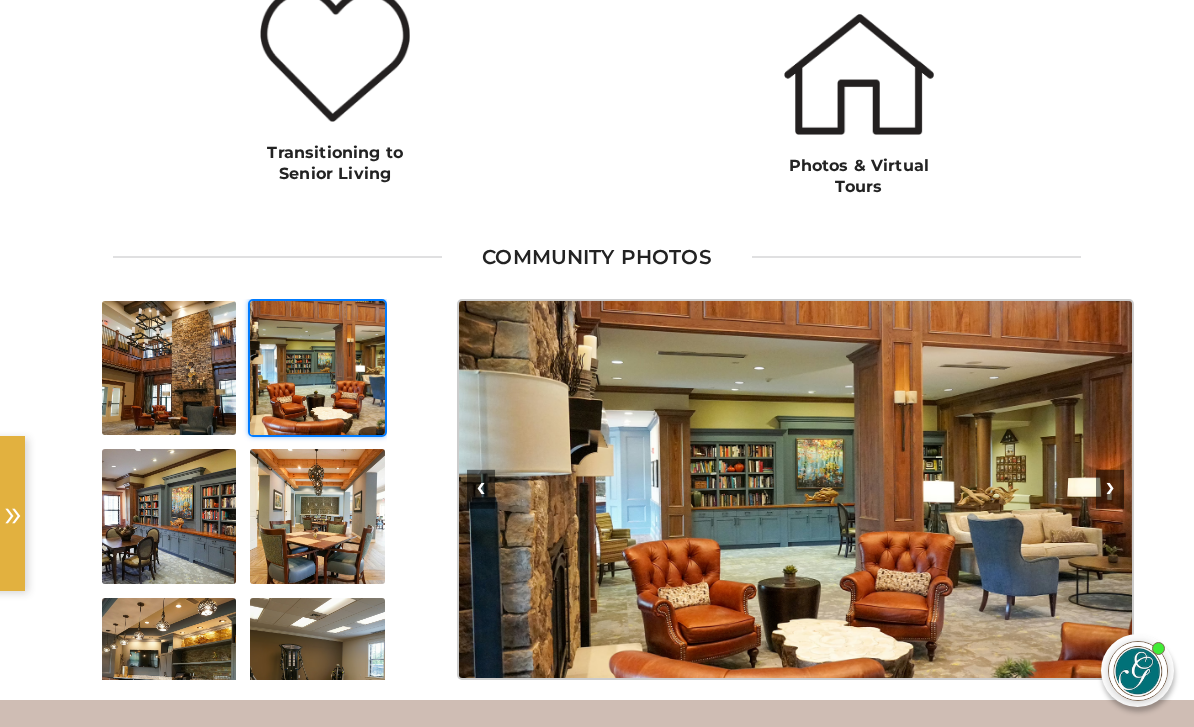 click on "❯" at bounding box center (1110, 489) 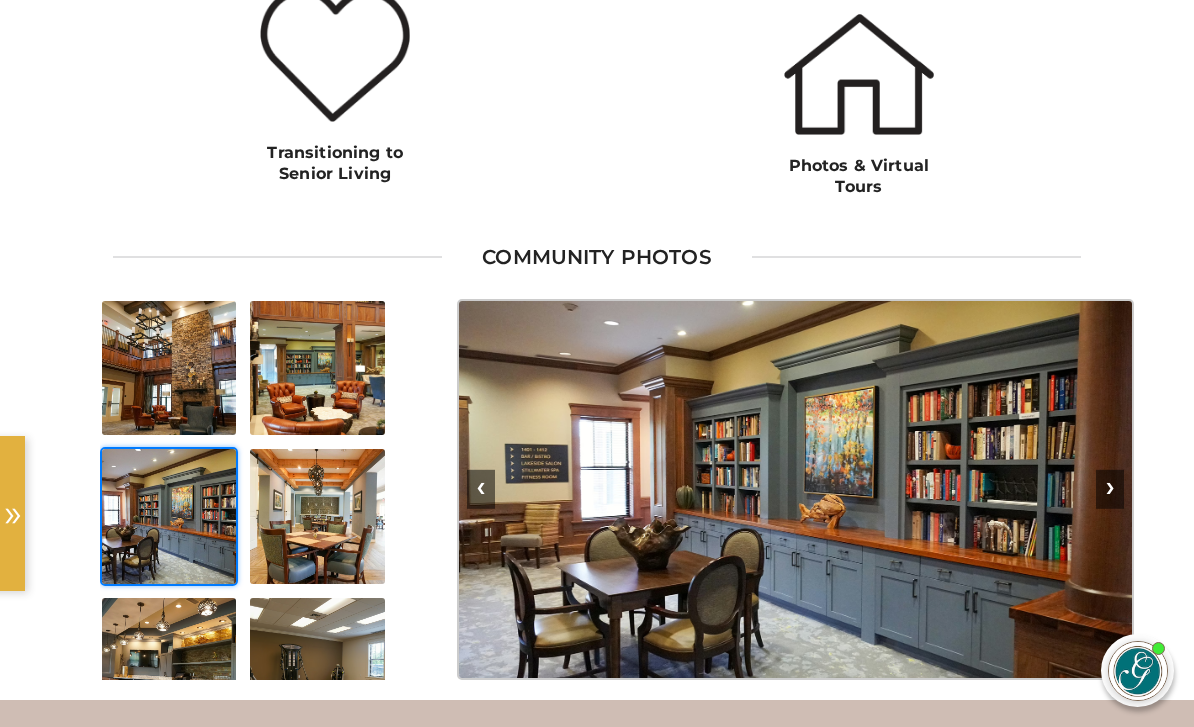 click on "❯" at bounding box center (1110, 489) 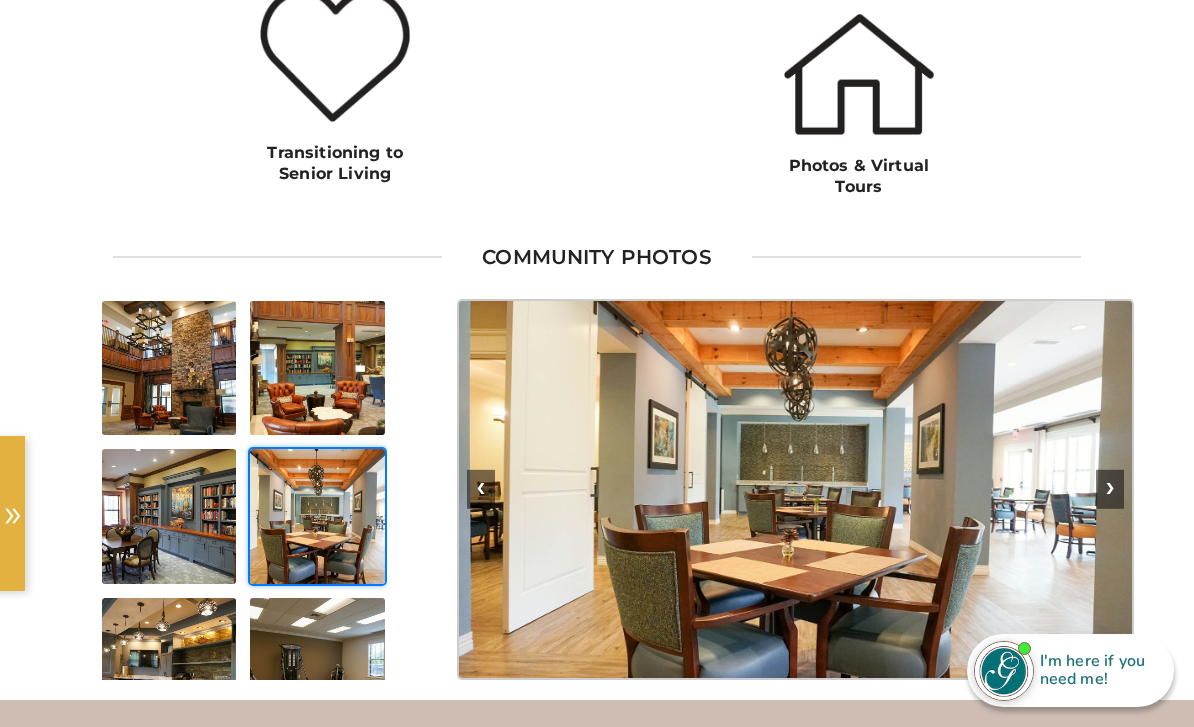 click on "❯" at bounding box center [1110, 489] 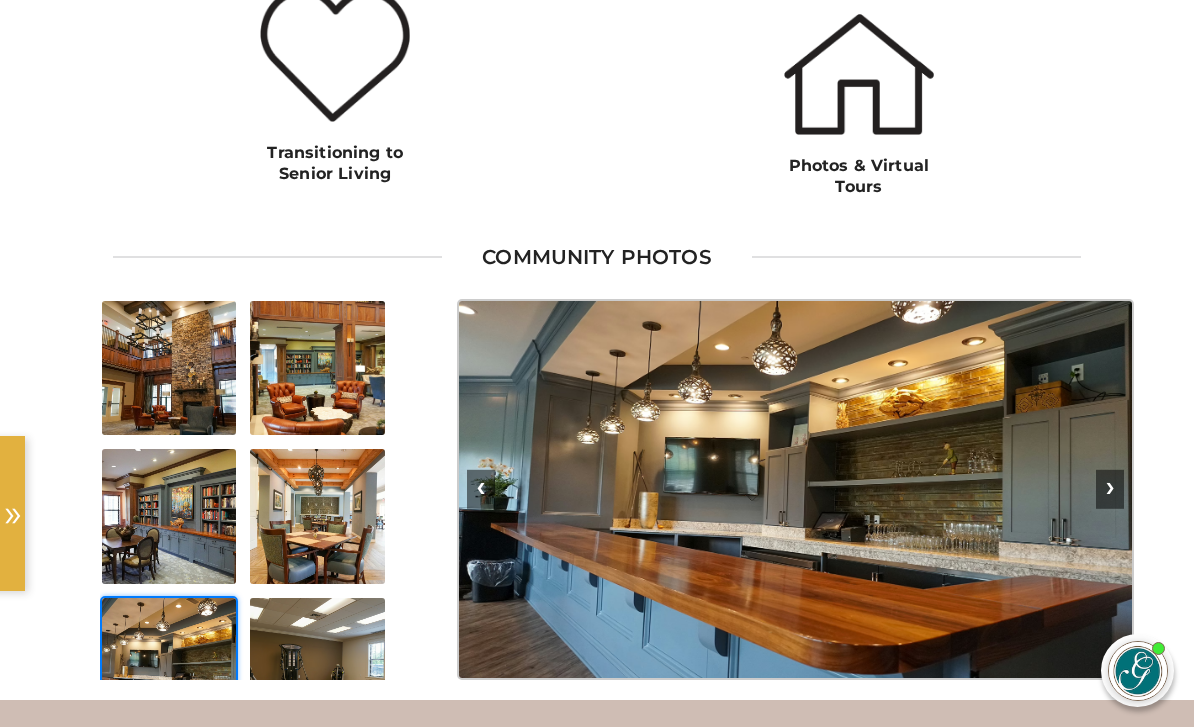 click on "❯" at bounding box center [1110, 489] 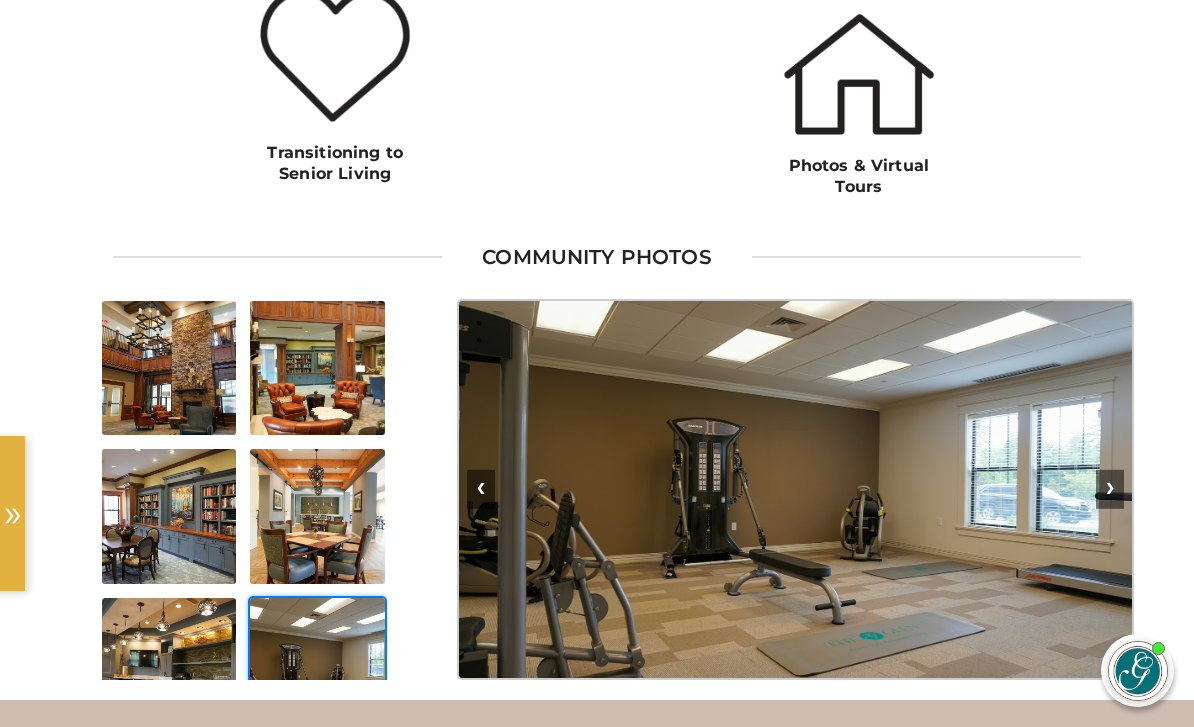 click on "❯" at bounding box center (1110, 489) 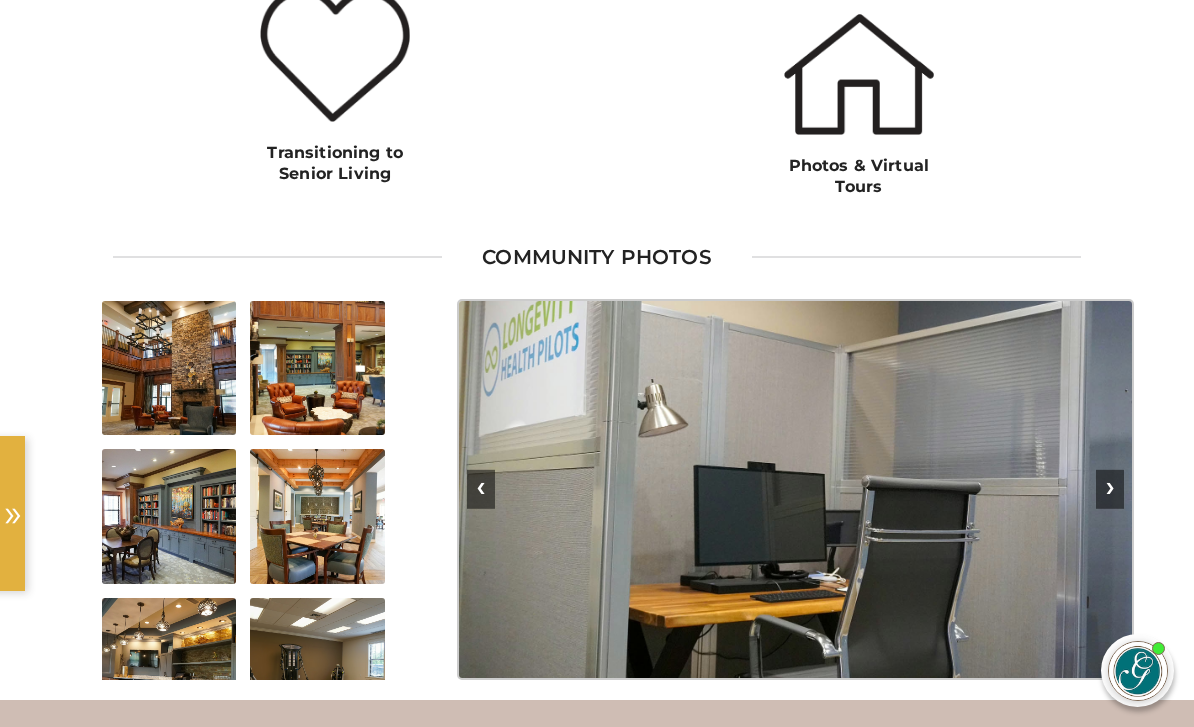 click on "❯" at bounding box center [1110, 489] 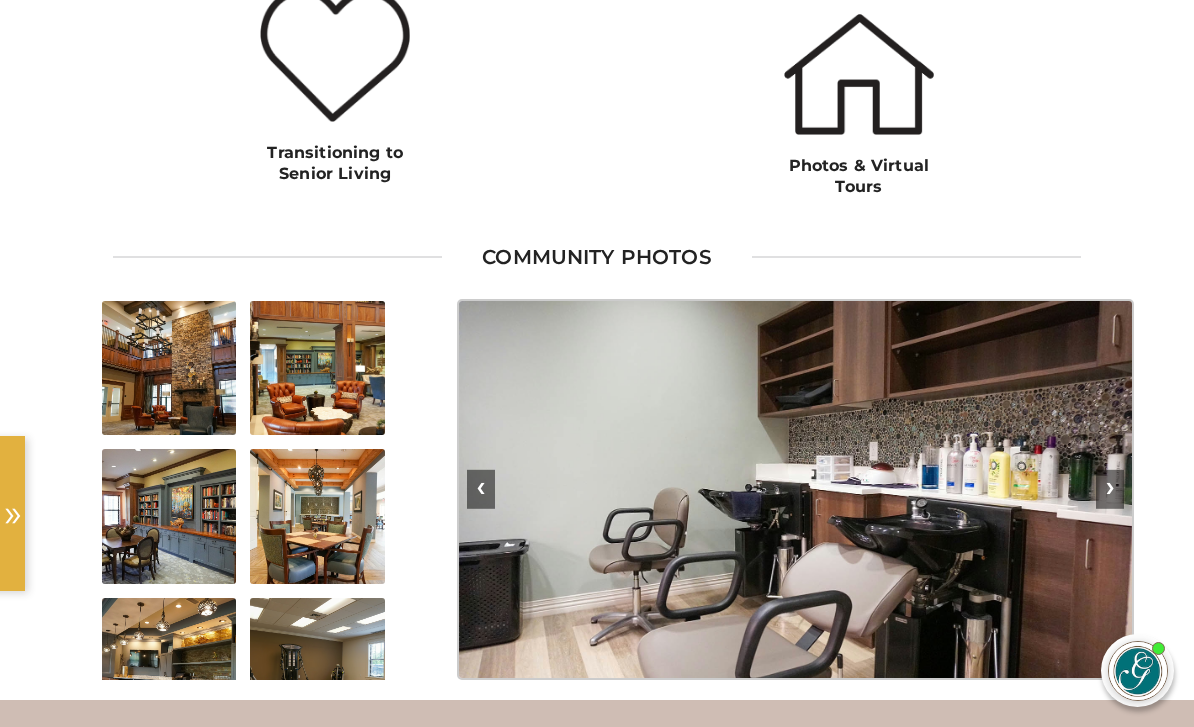 click on "❯" at bounding box center (1110, 489) 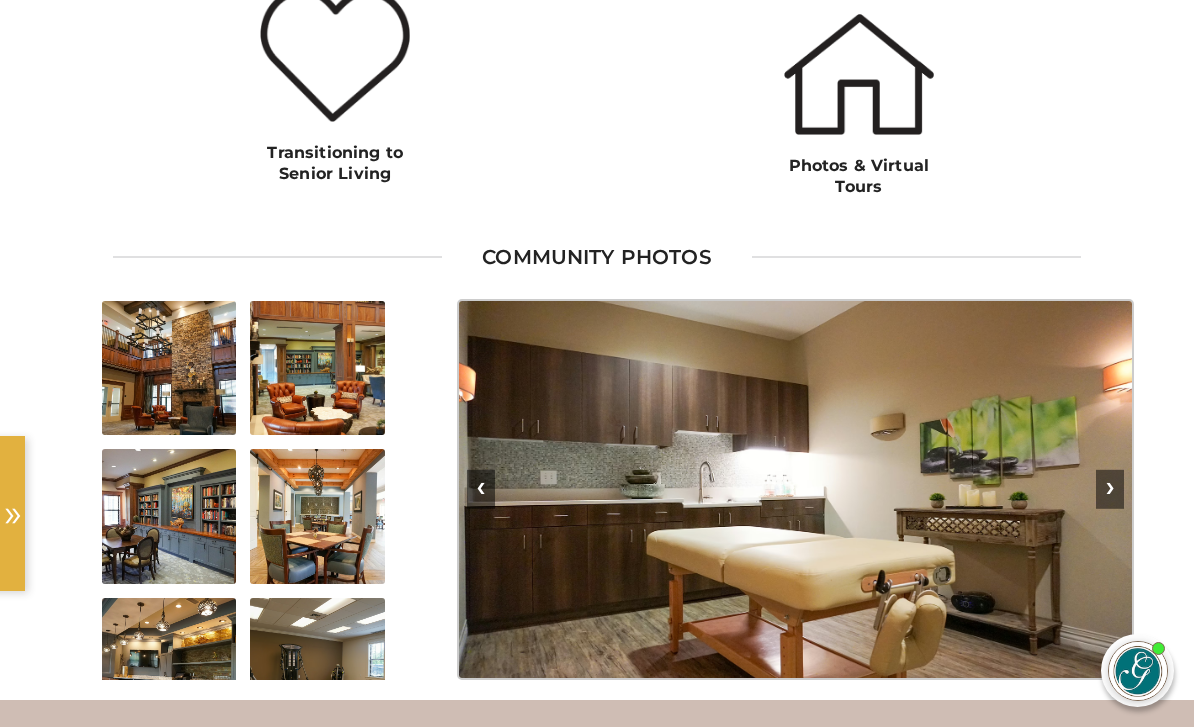click at bounding box center [795, 489] 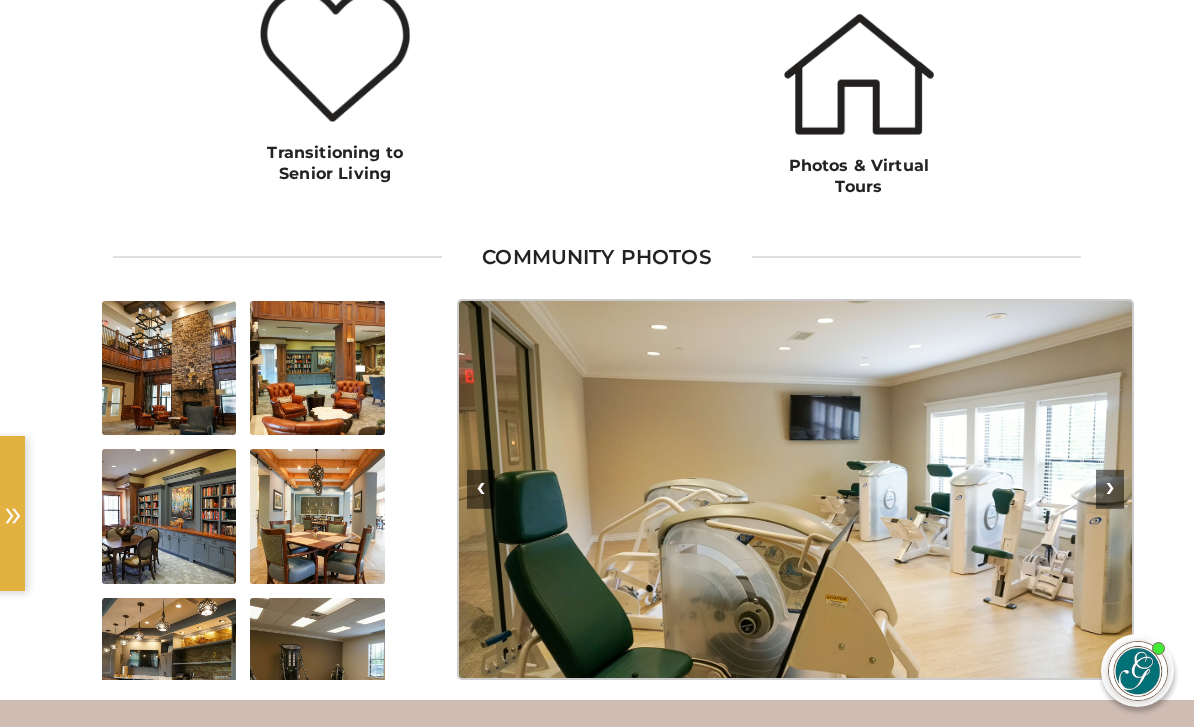 click at bounding box center [795, 489] 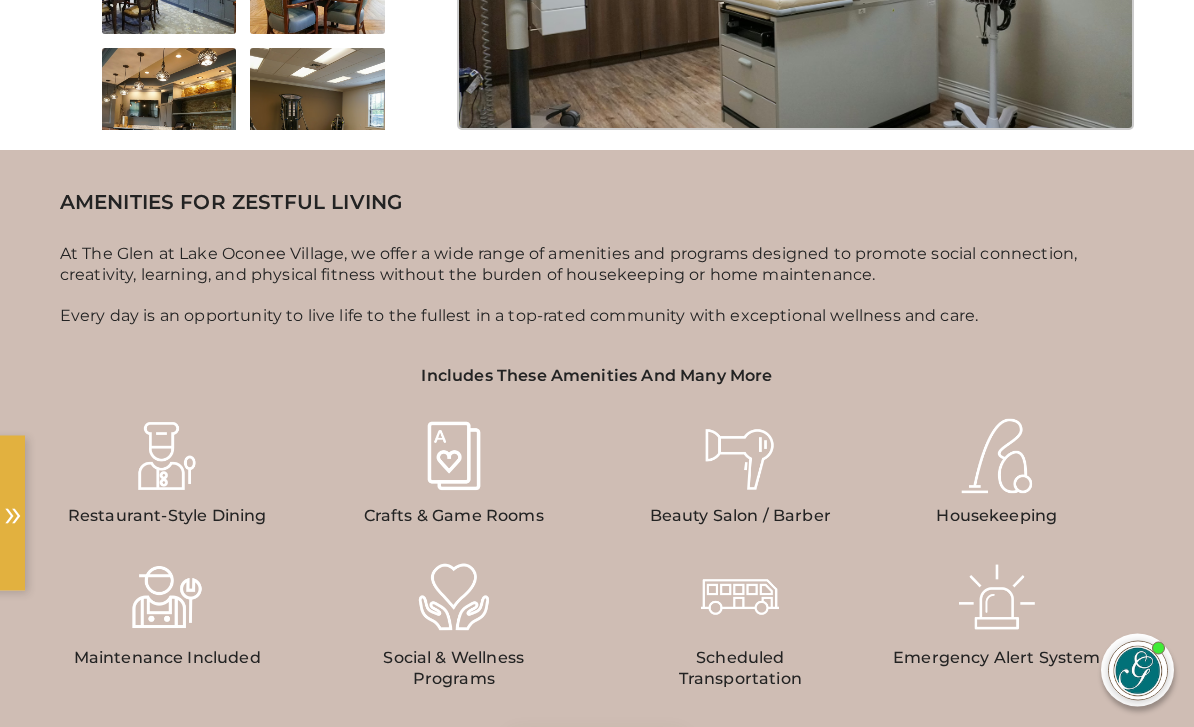 scroll, scrollTop: 2290, scrollLeft: 0, axis: vertical 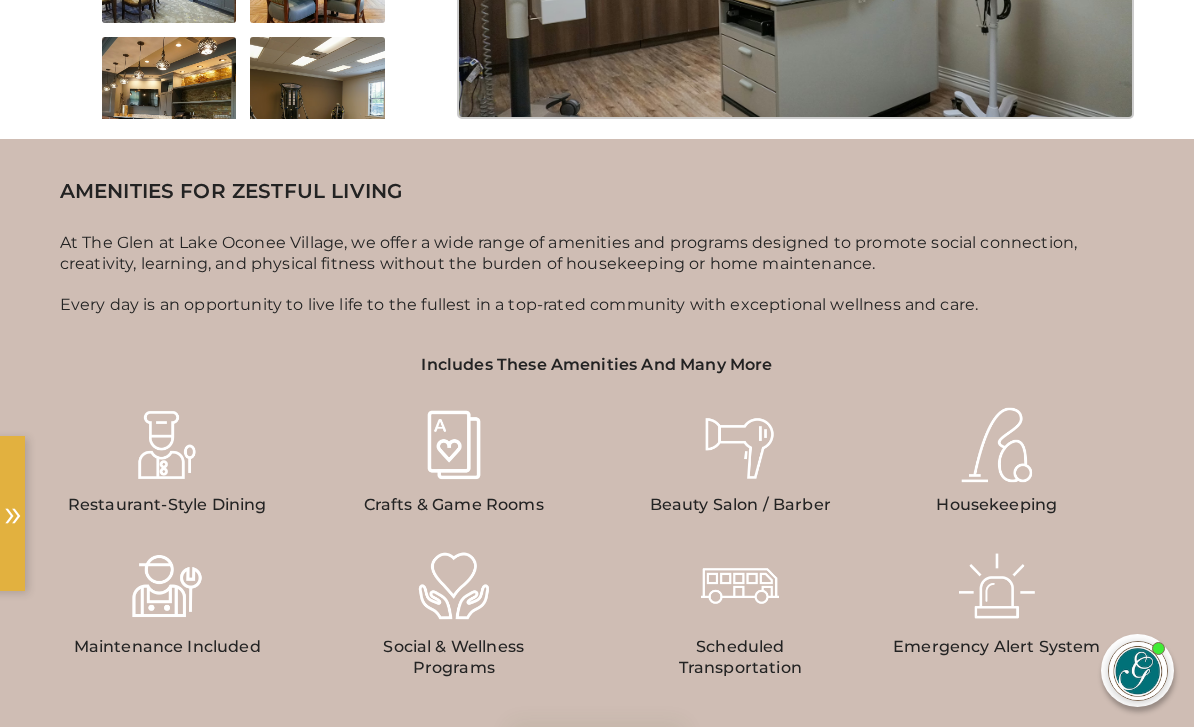 click at bounding box center [167, 445] 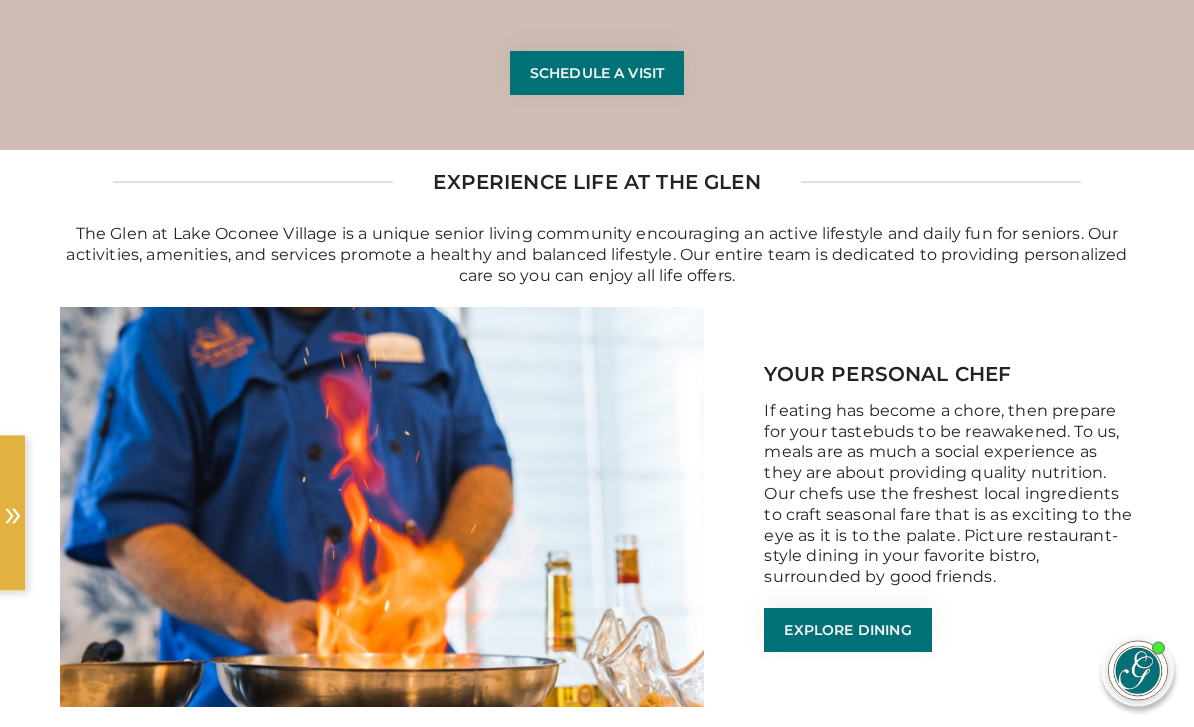 scroll, scrollTop: 3006, scrollLeft: 0, axis: vertical 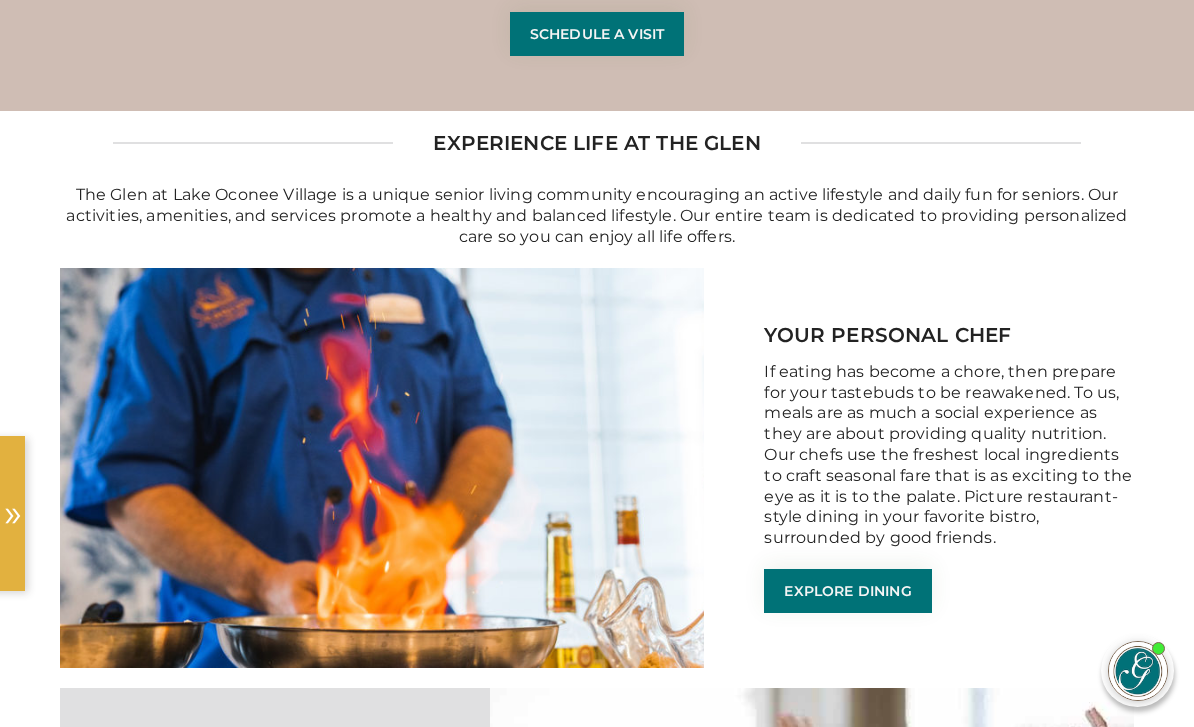click on "Explore Dining" at bounding box center [847, 591] 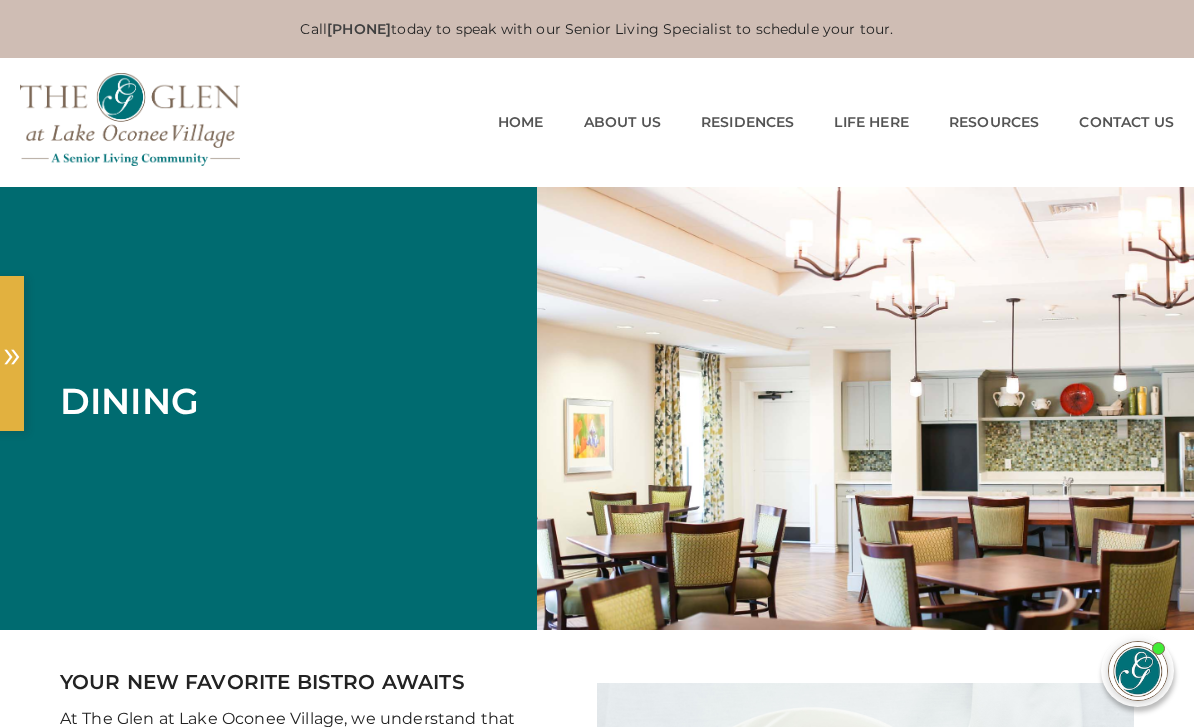 scroll, scrollTop: 0, scrollLeft: 0, axis: both 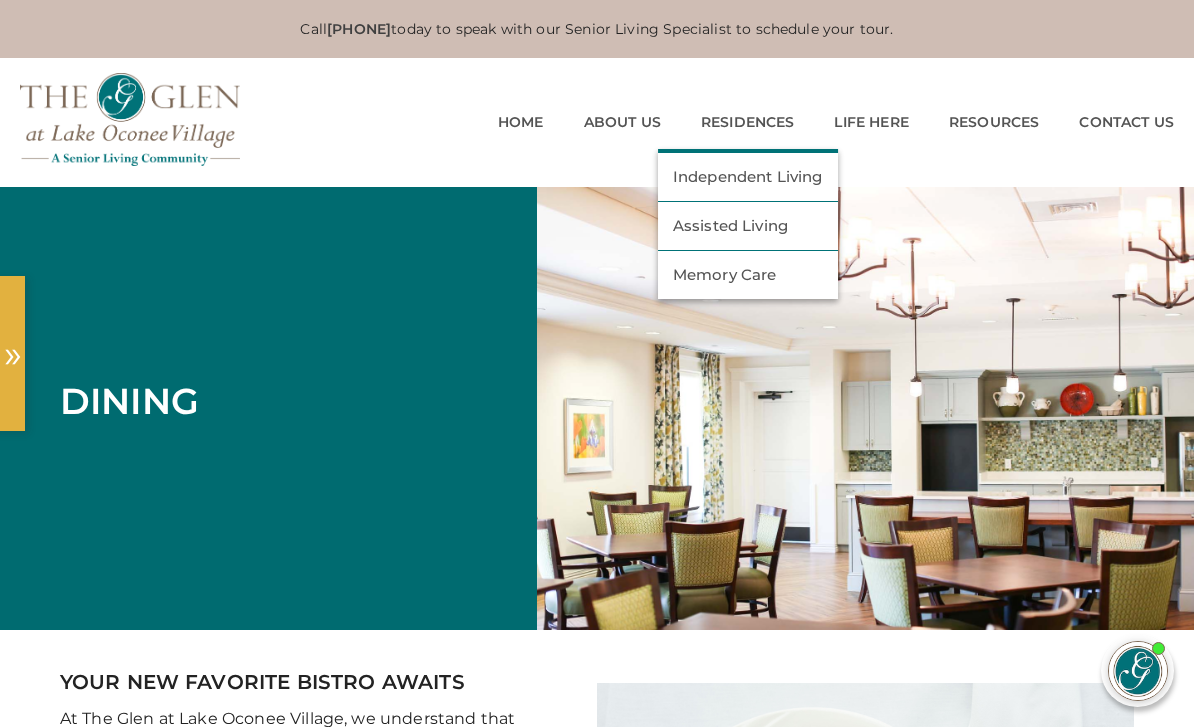 click on "Independent Living" at bounding box center [748, 177] 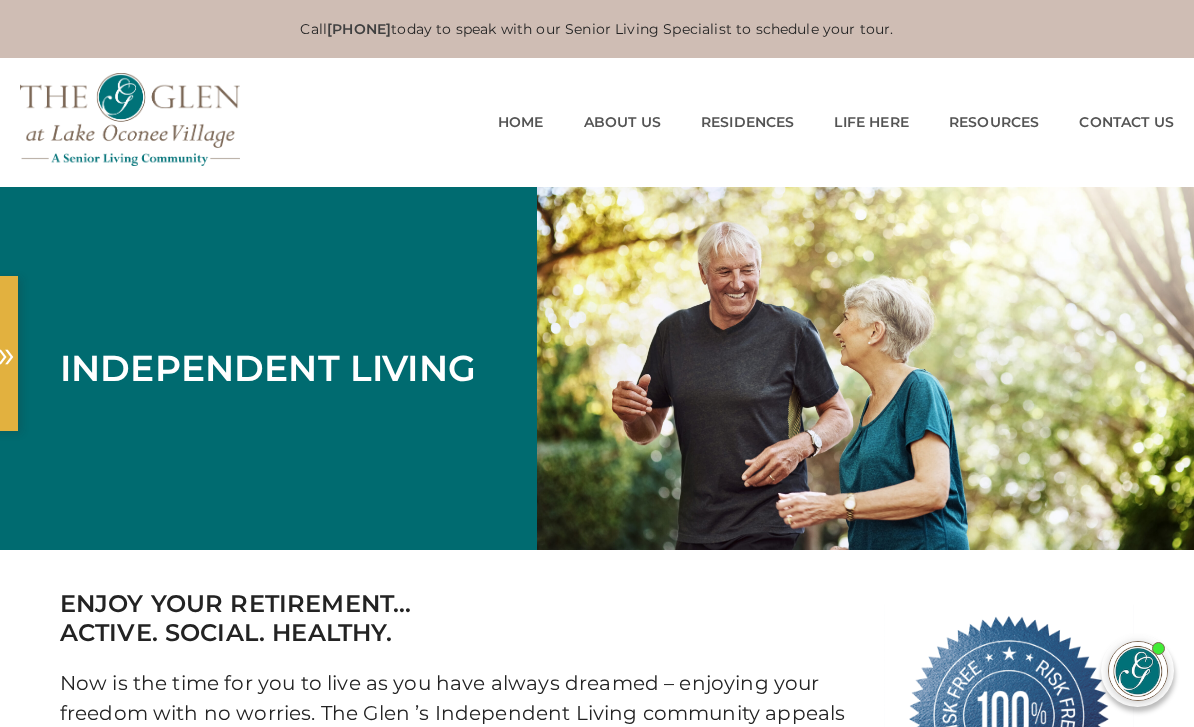 scroll, scrollTop: 0, scrollLeft: 0, axis: both 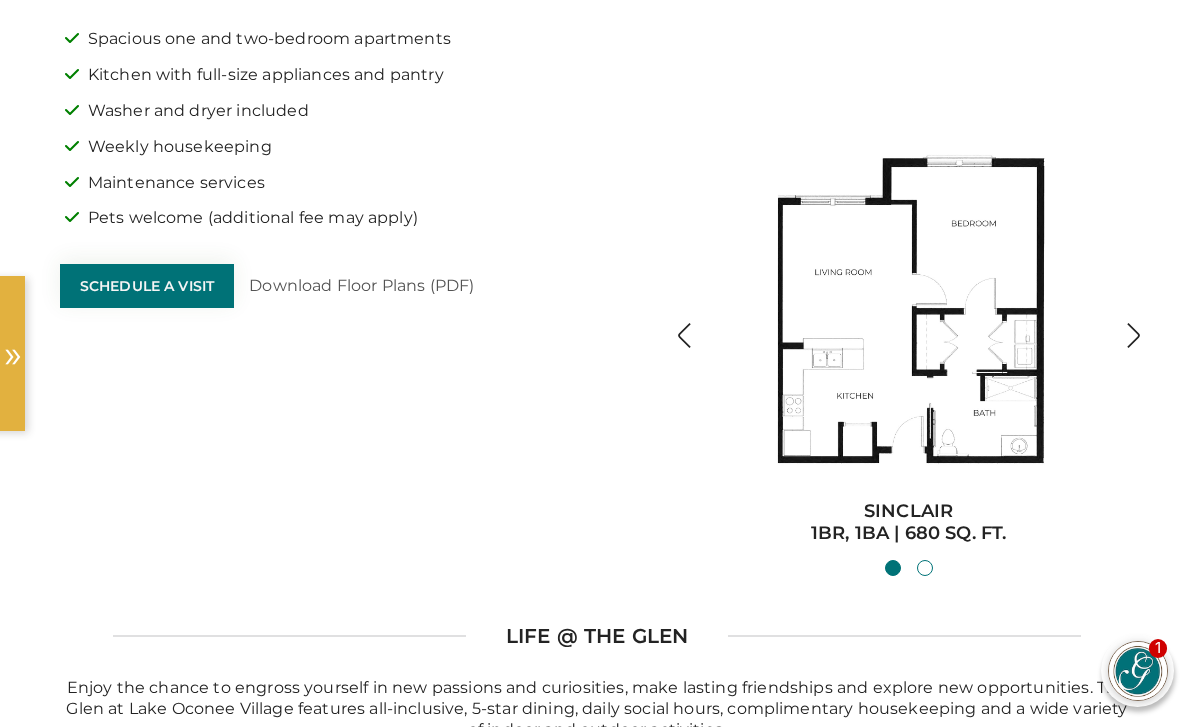 click at bounding box center [1133, 335] 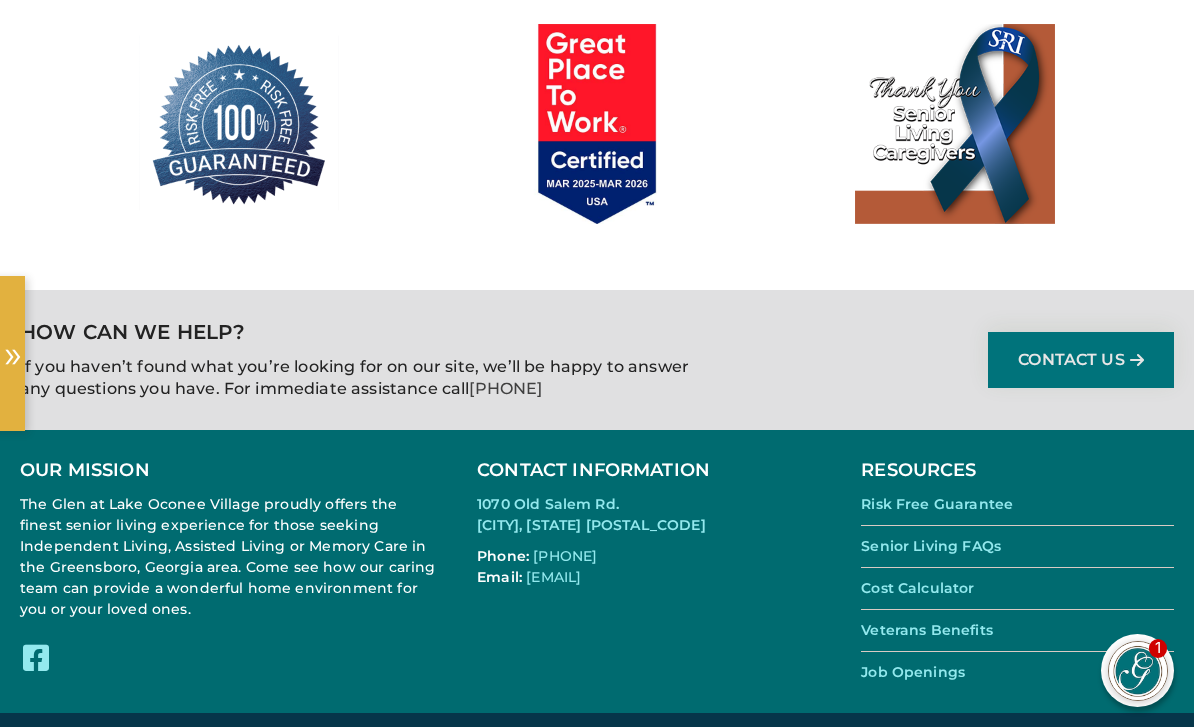 scroll, scrollTop: 3469, scrollLeft: 0, axis: vertical 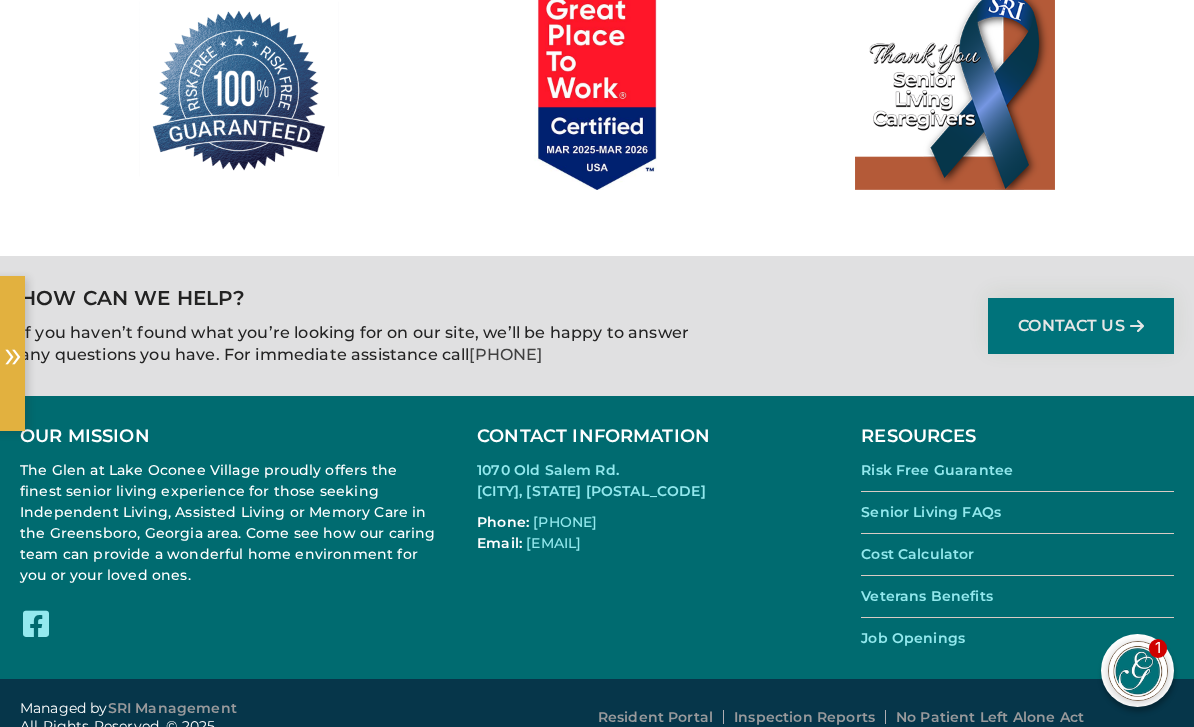 click on "Cost Calculator" at bounding box center [917, 554] 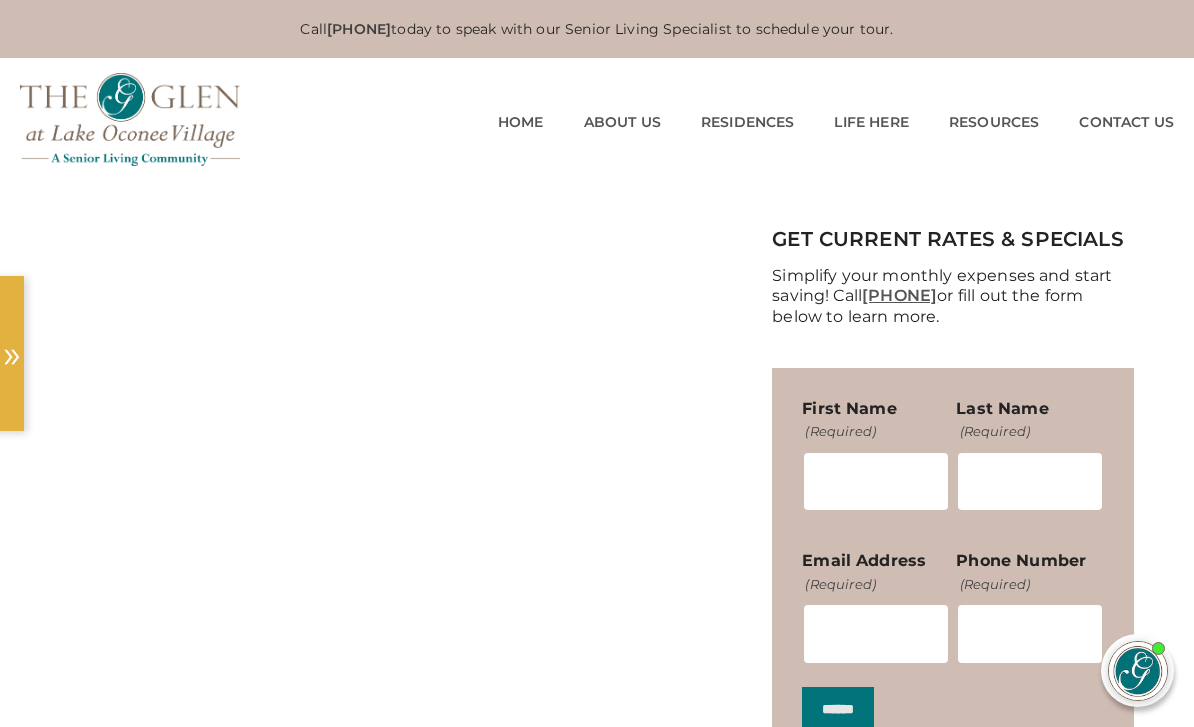 scroll, scrollTop: 0, scrollLeft: 0, axis: both 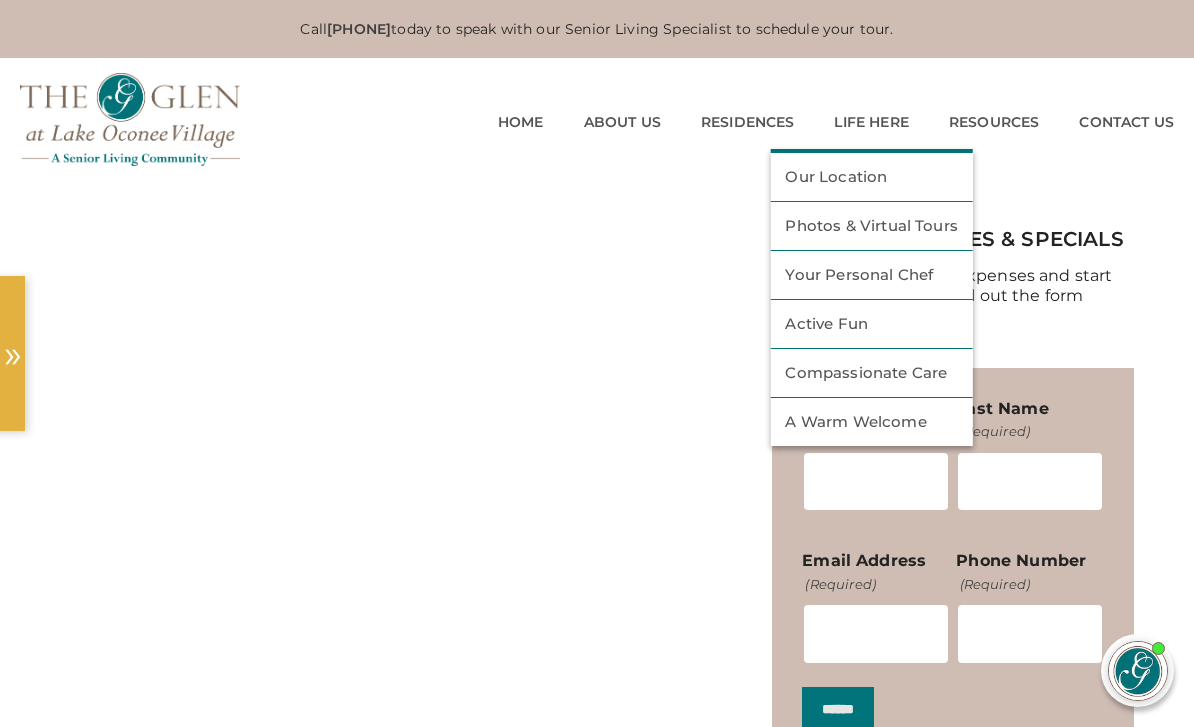 click on "Photos & Virtual Tours" at bounding box center [871, 226] 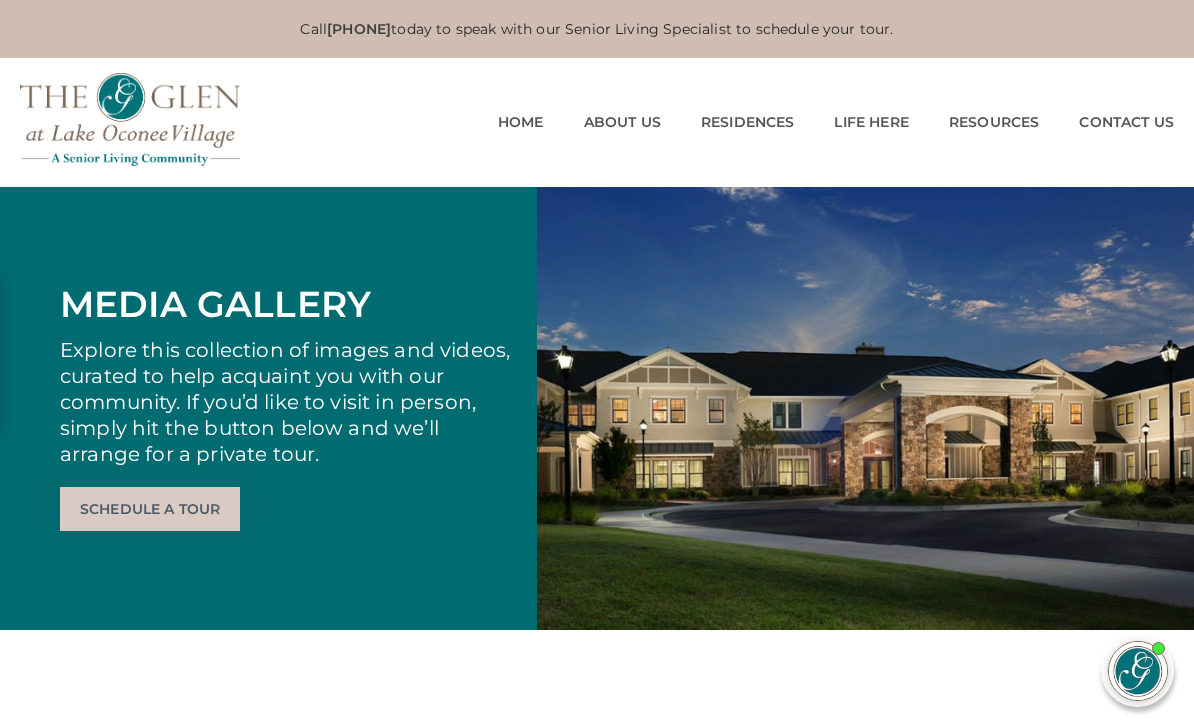 scroll, scrollTop: 0, scrollLeft: 0, axis: both 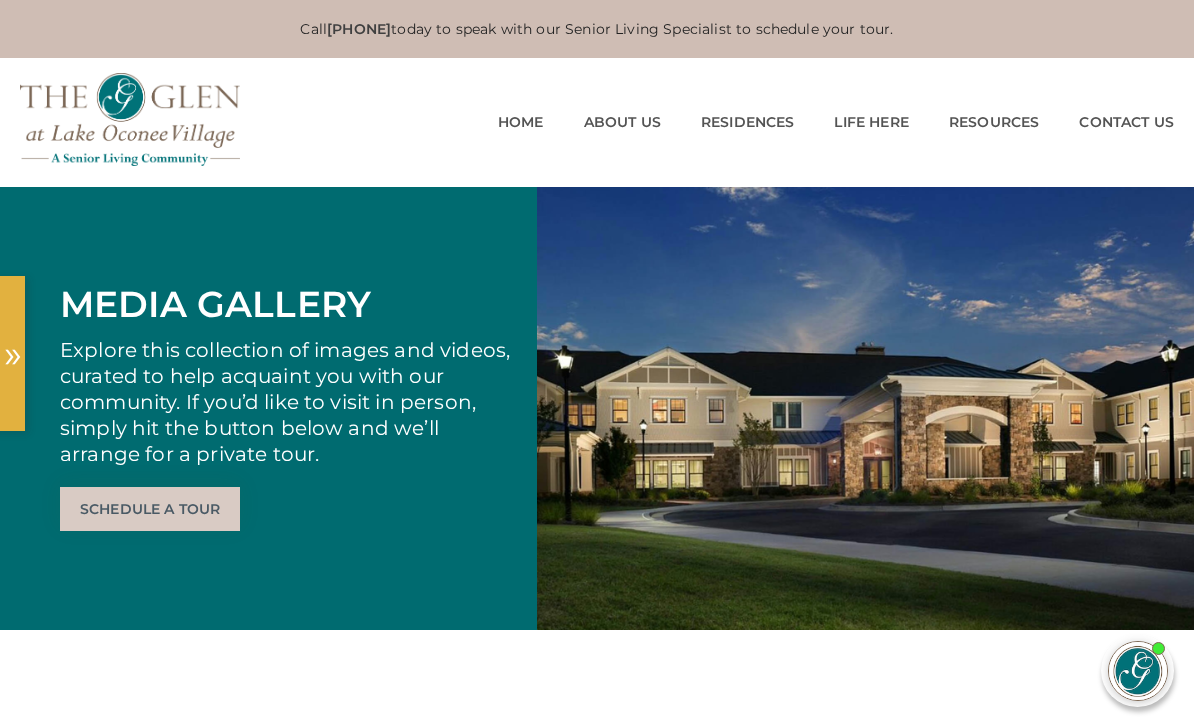 click at bounding box center [865, 409] 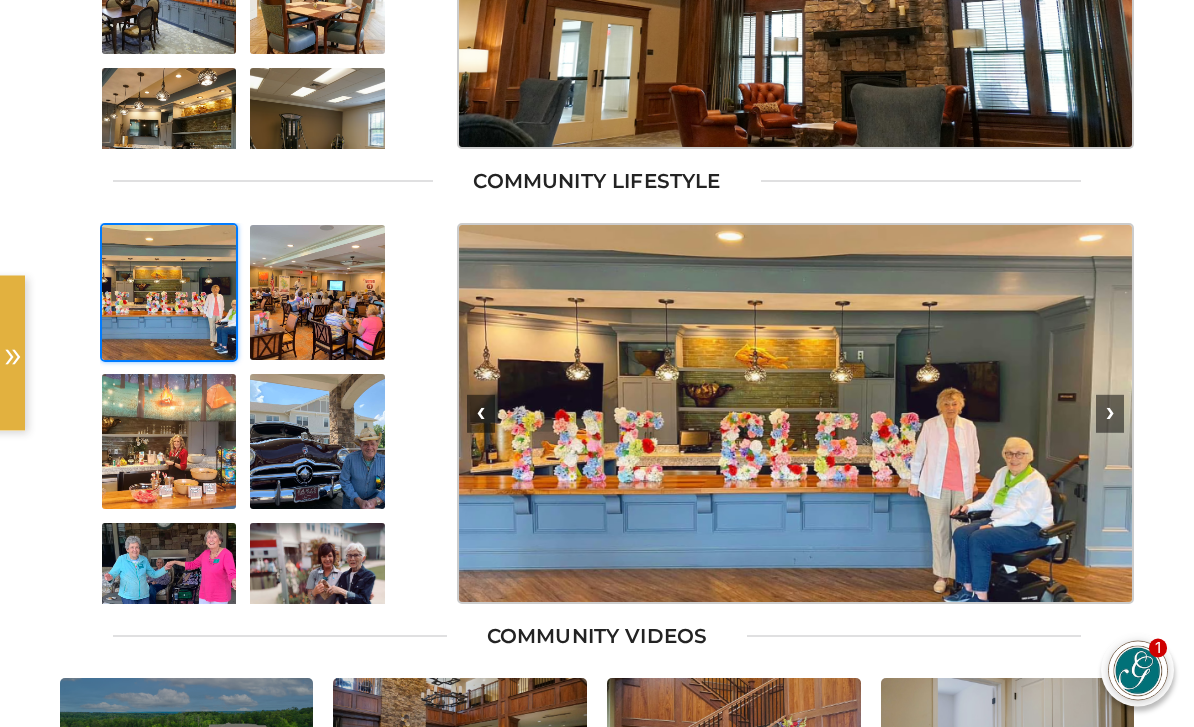 scroll, scrollTop: 1538, scrollLeft: 0, axis: vertical 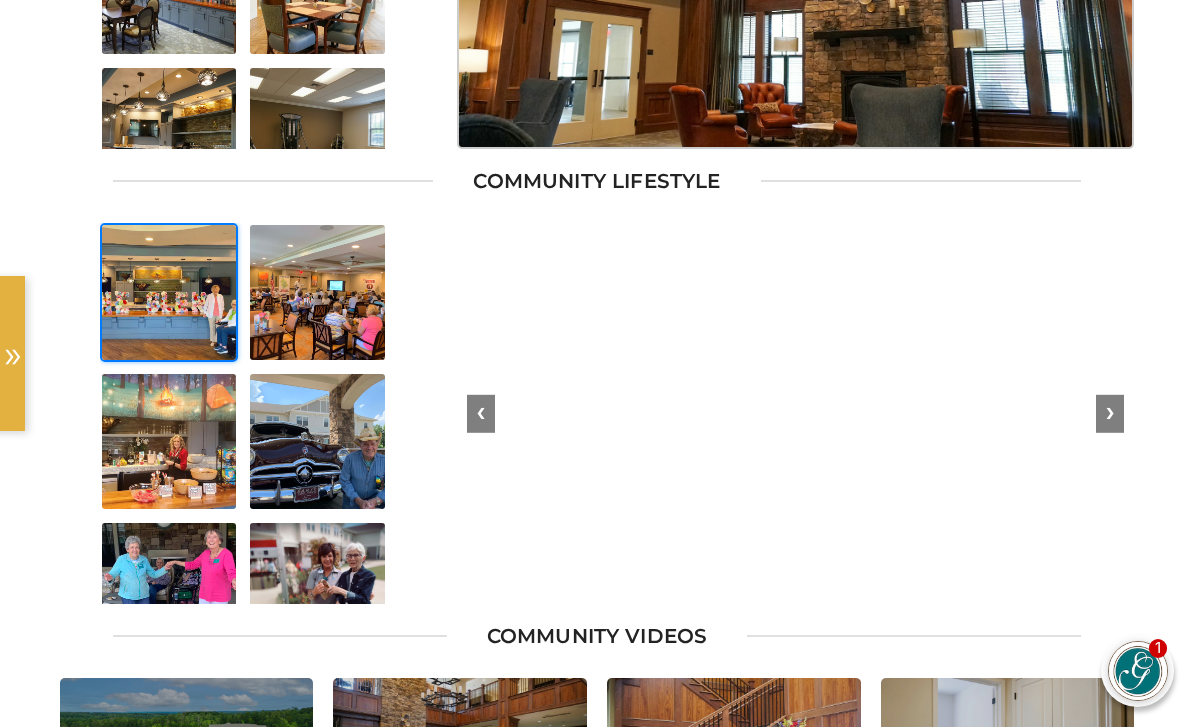 click at bounding box center [796, 414] 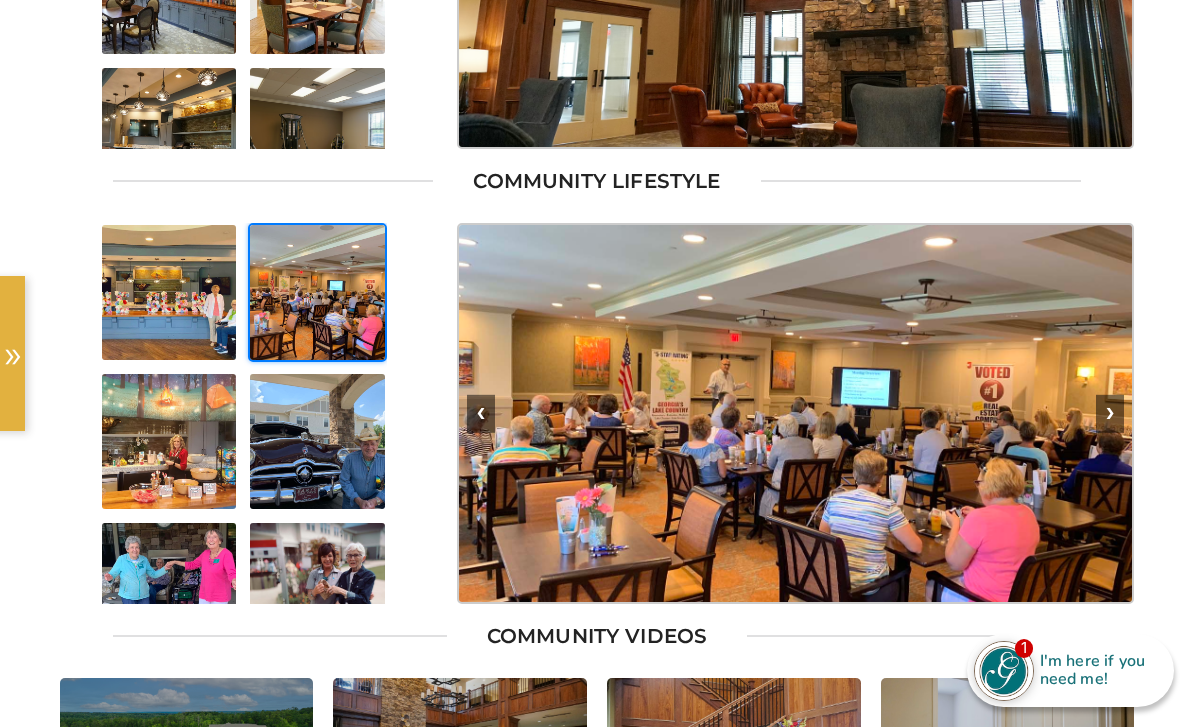 click on "Community Photos
❮
❯
❮
❯" at bounding box center [597, 271] 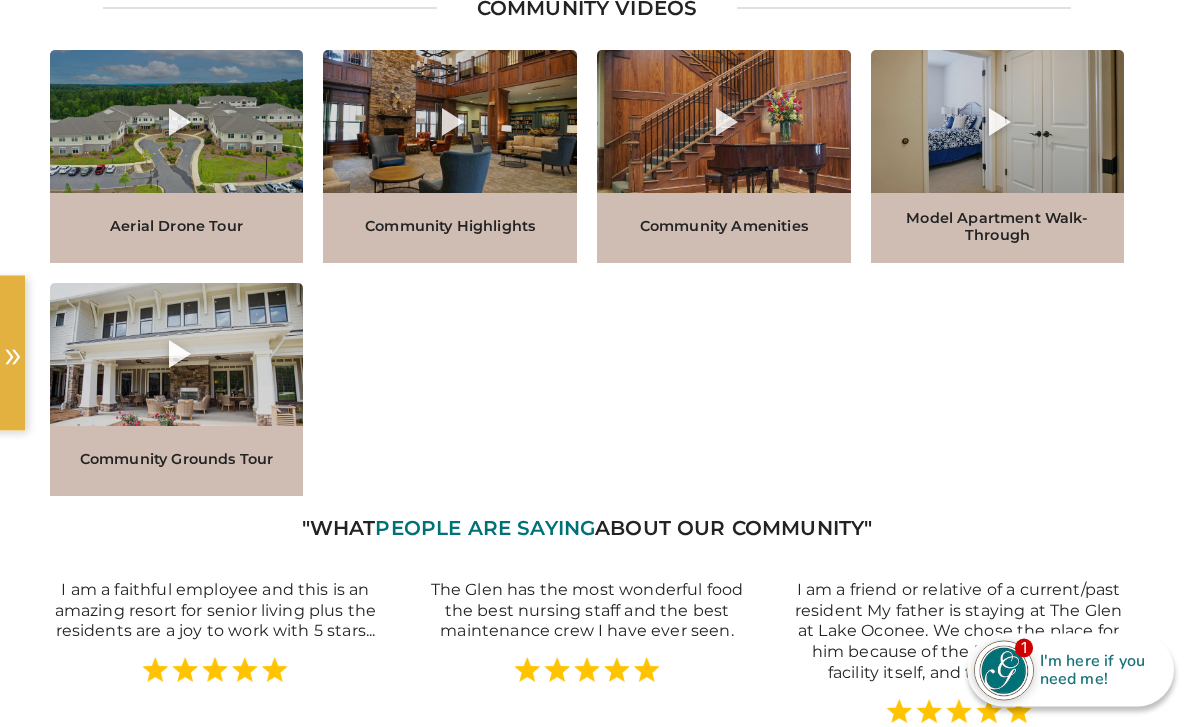 scroll, scrollTop: 2166, scrollLeft: 10, axis: both 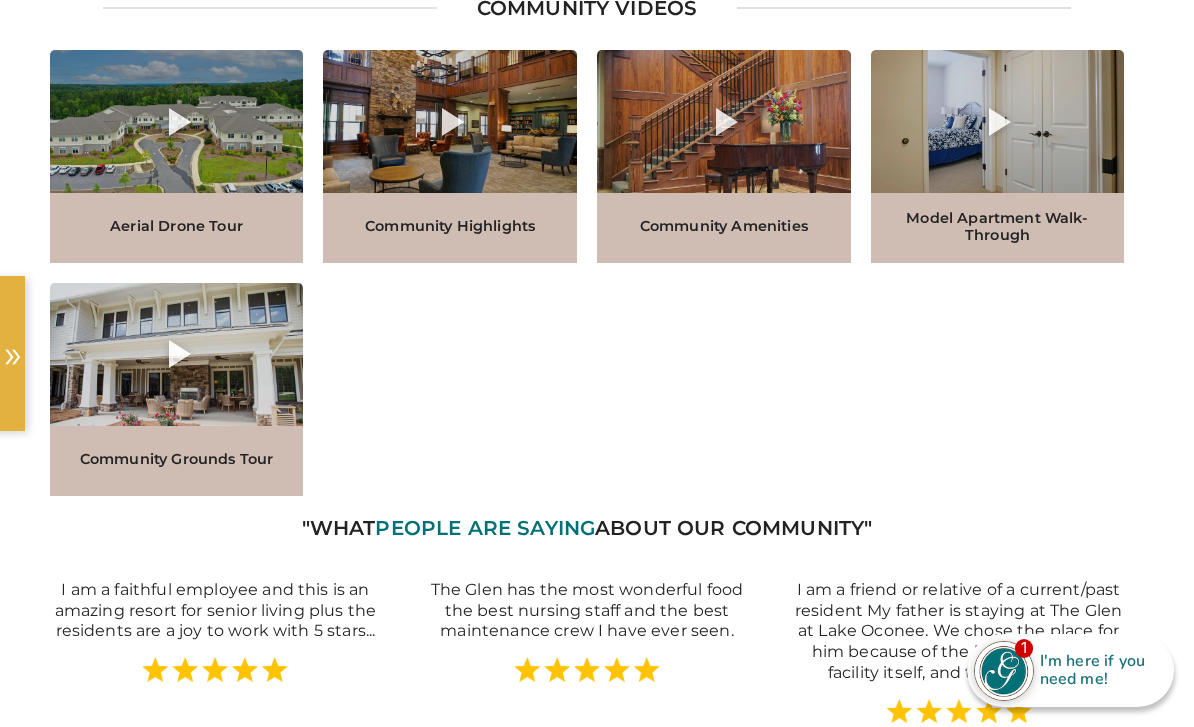 click 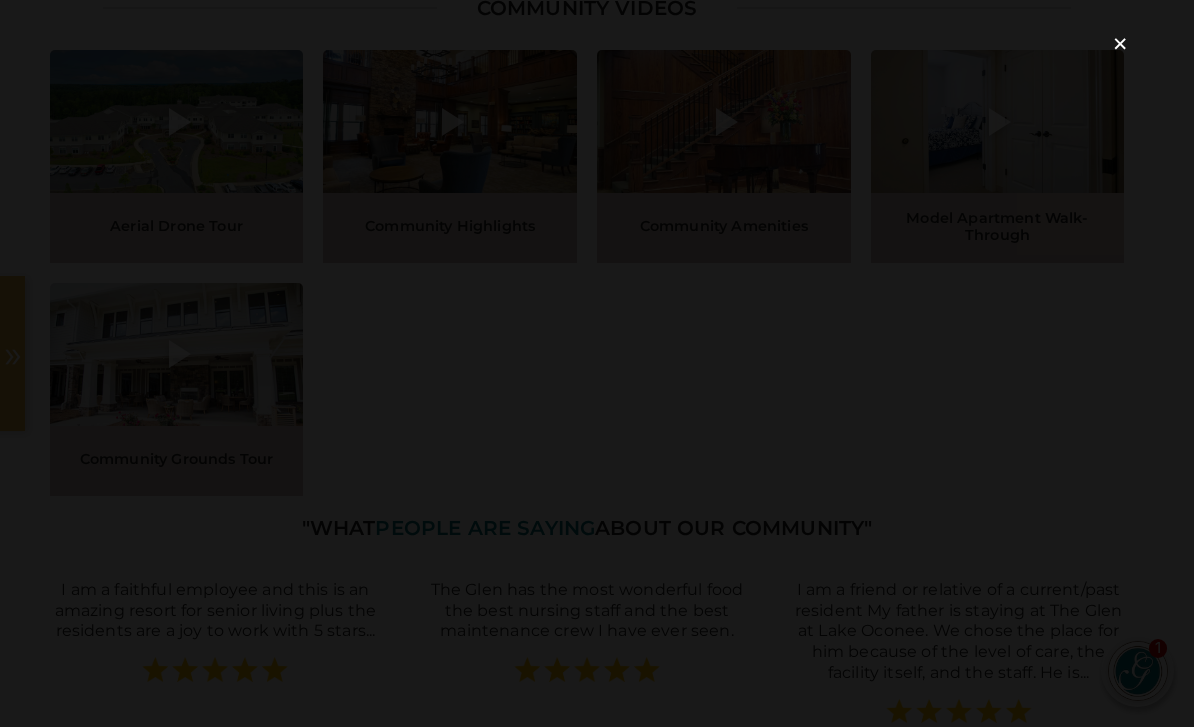 click on "×" at bounding box center [1120, 44] 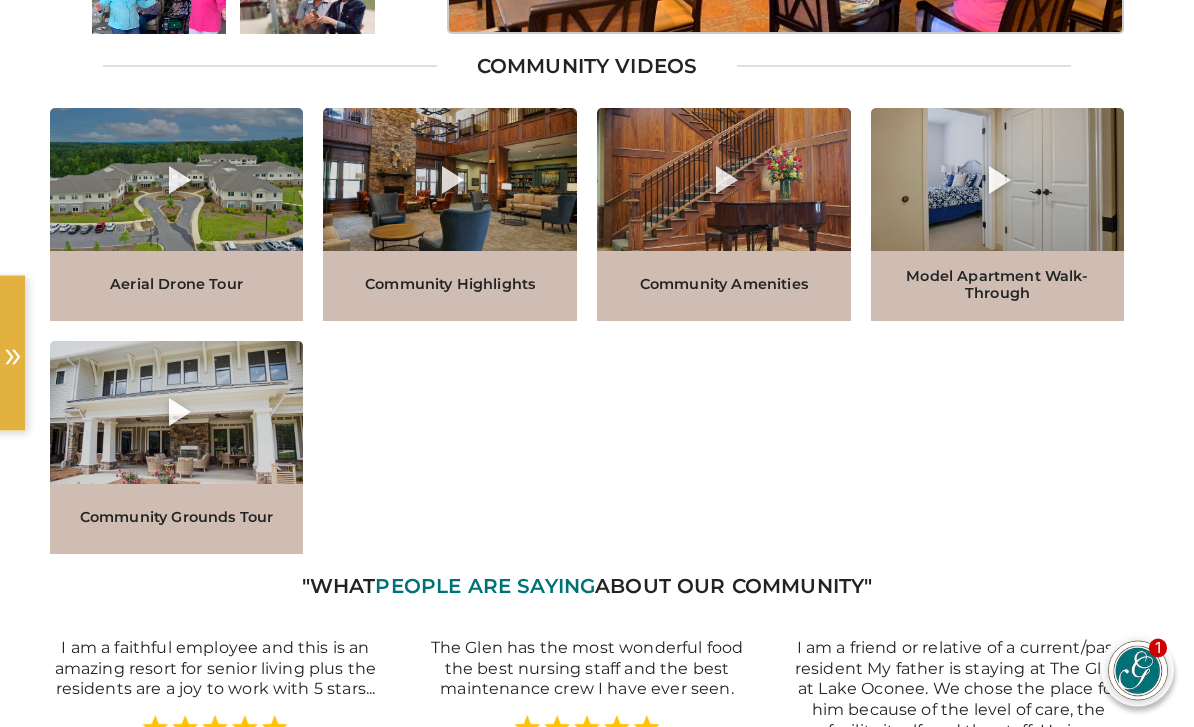 scroll, scrollTop: 2108, scrollLeft: 10, axis: both 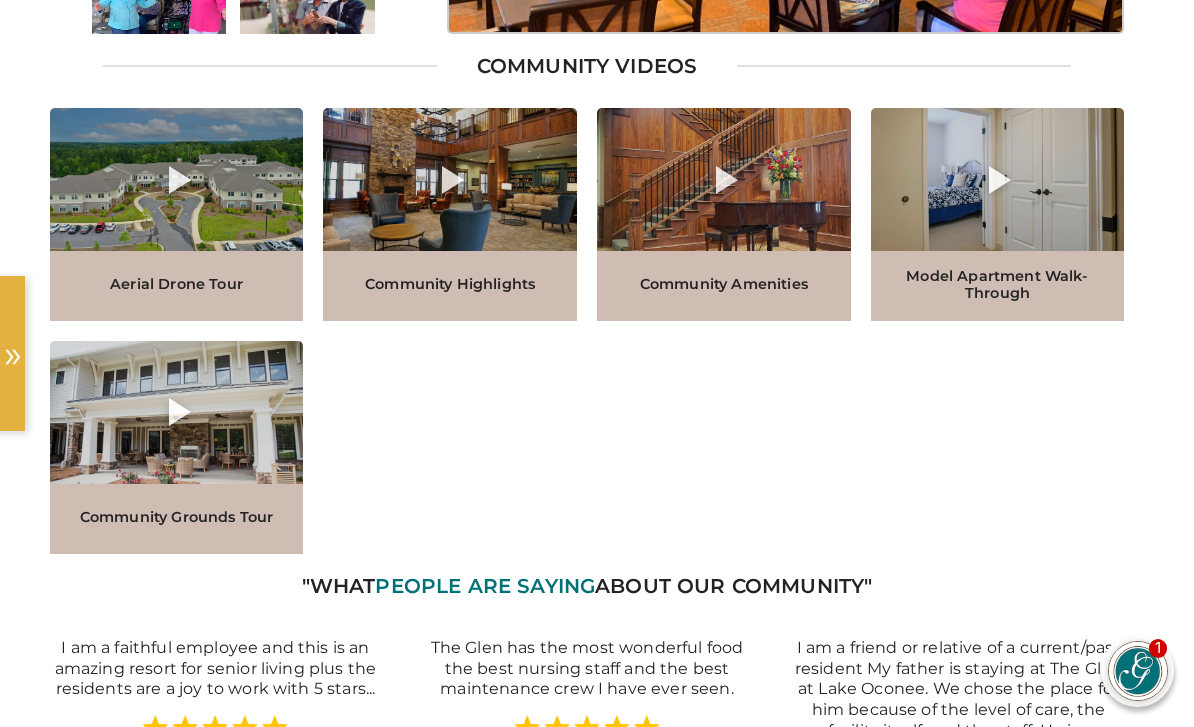 click 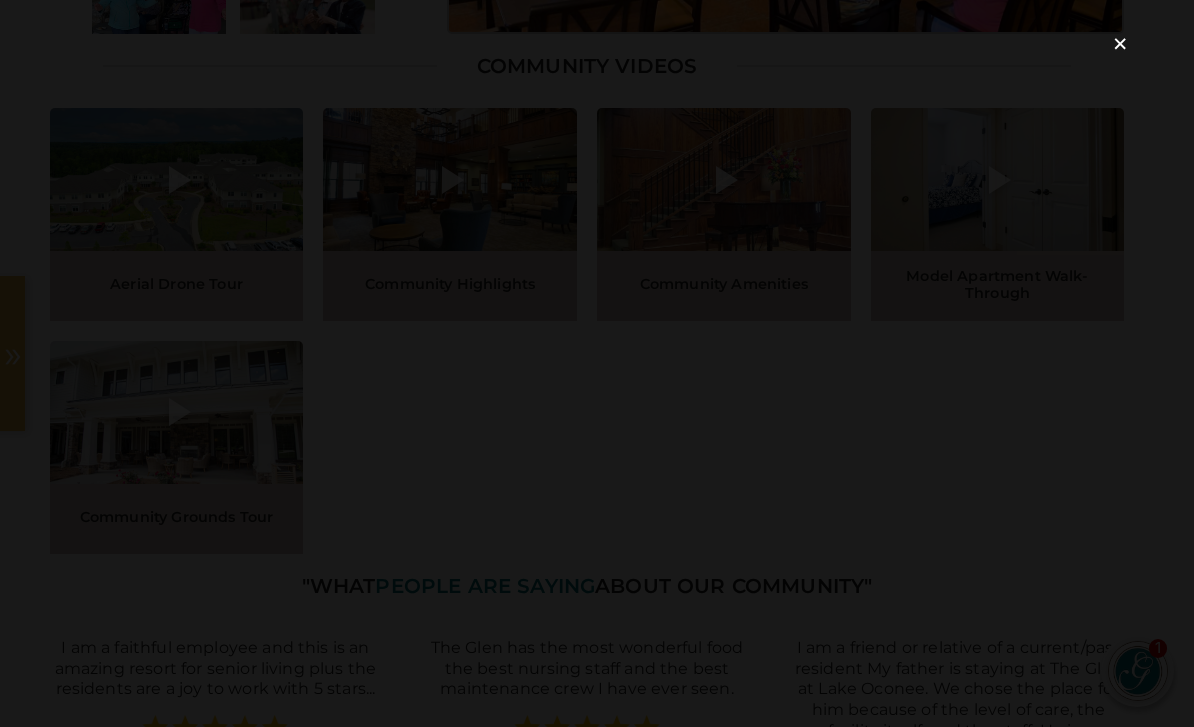 click on "×" at bounding box center [1120, 44] 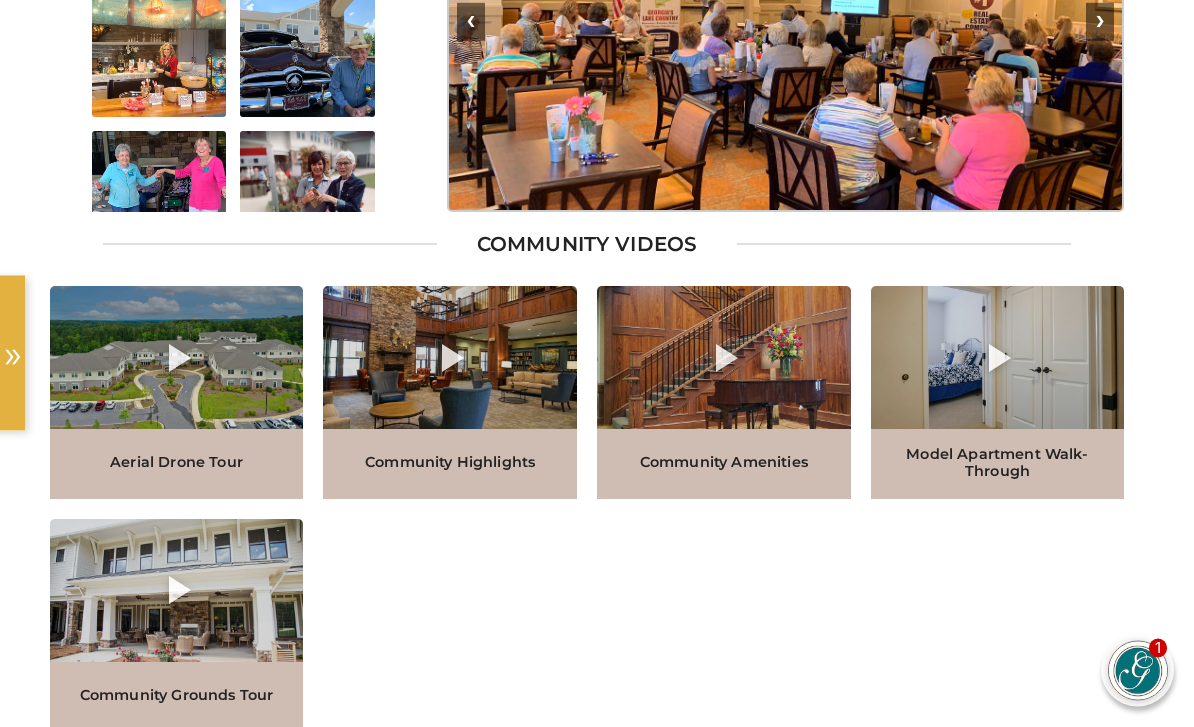 scroll, scrollTop: 1928, scrollLeft: 10, axis: both 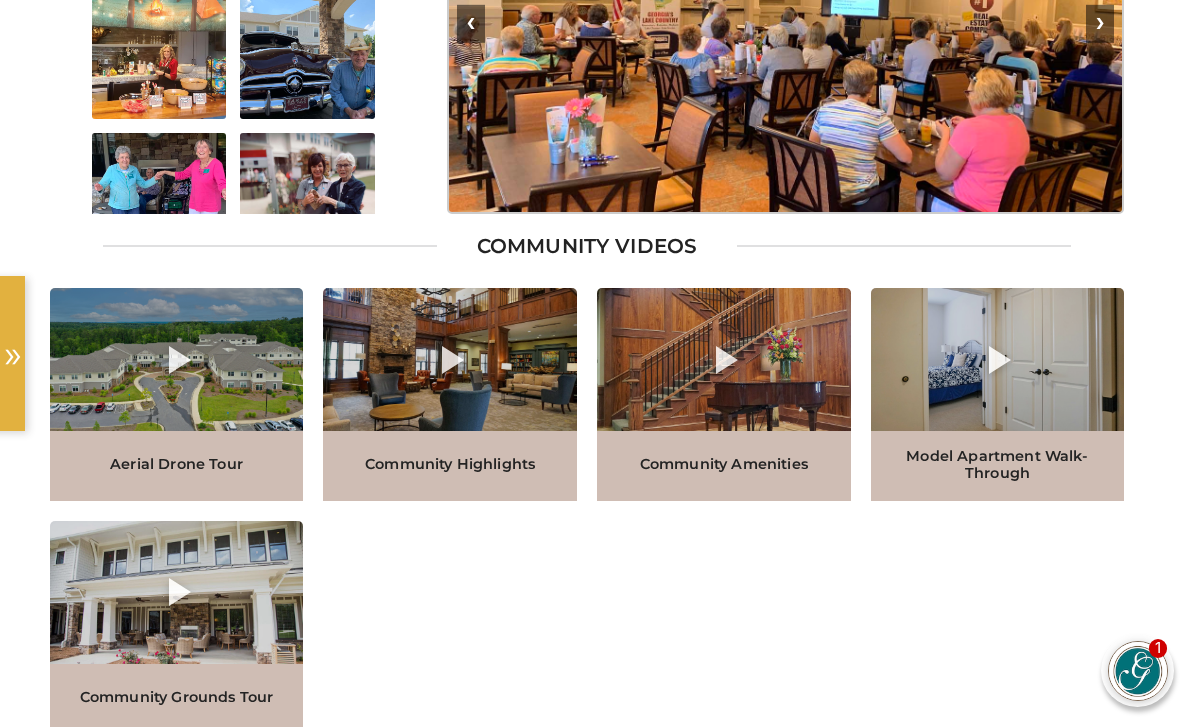 click at bounding box center [724, 359] 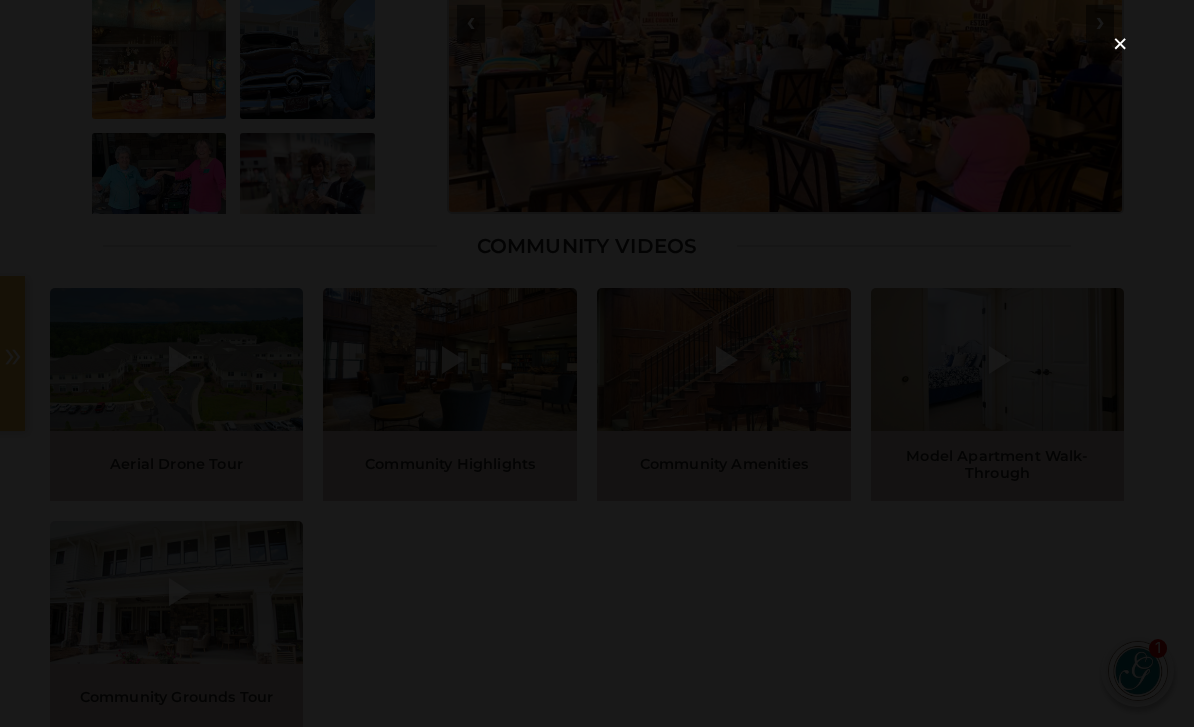 scroll, scrollTop: 1928, scrollLeft: 0, axis: vertical 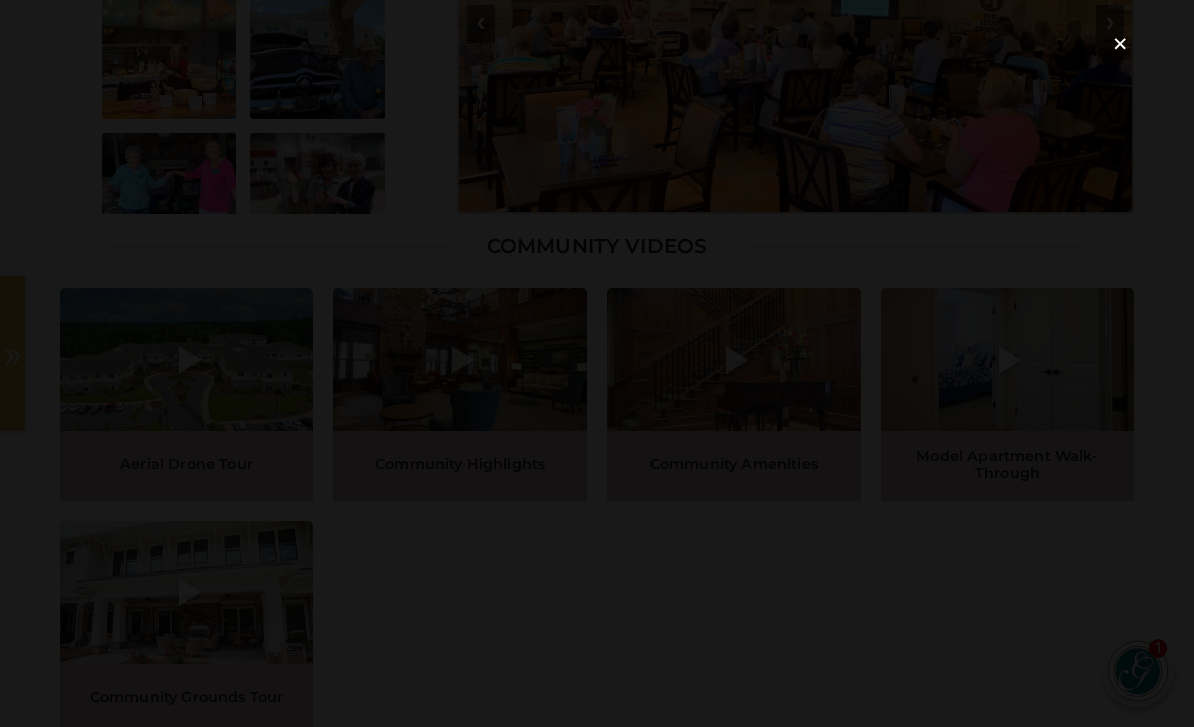click on "×" at bounding box center [1120, 44] 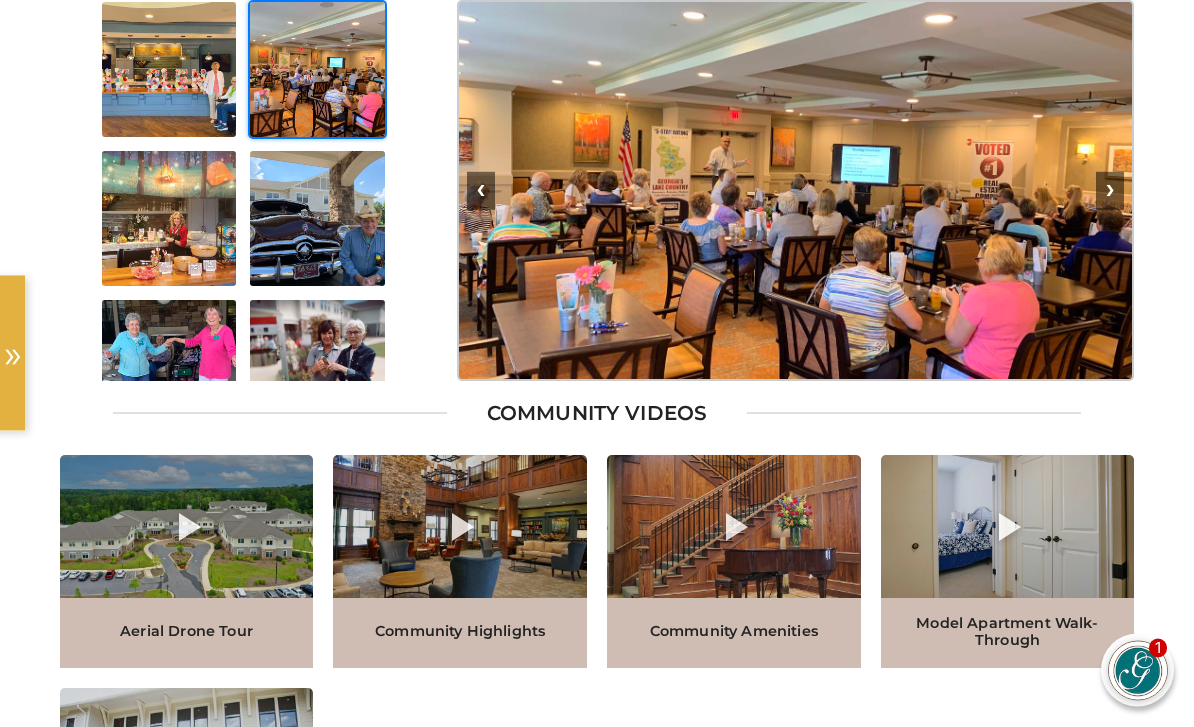 scroll, scrollTop: 1755, scrollLeft: 0, axis: vertical 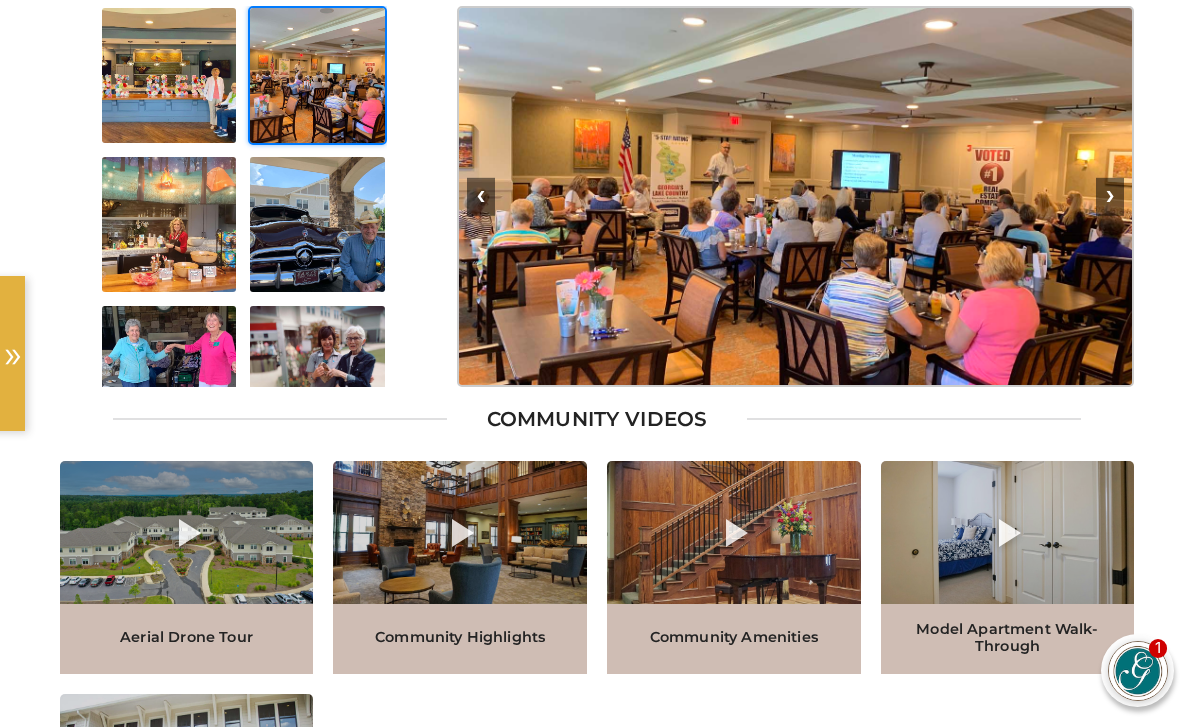 click at bounding box center [795, 196] 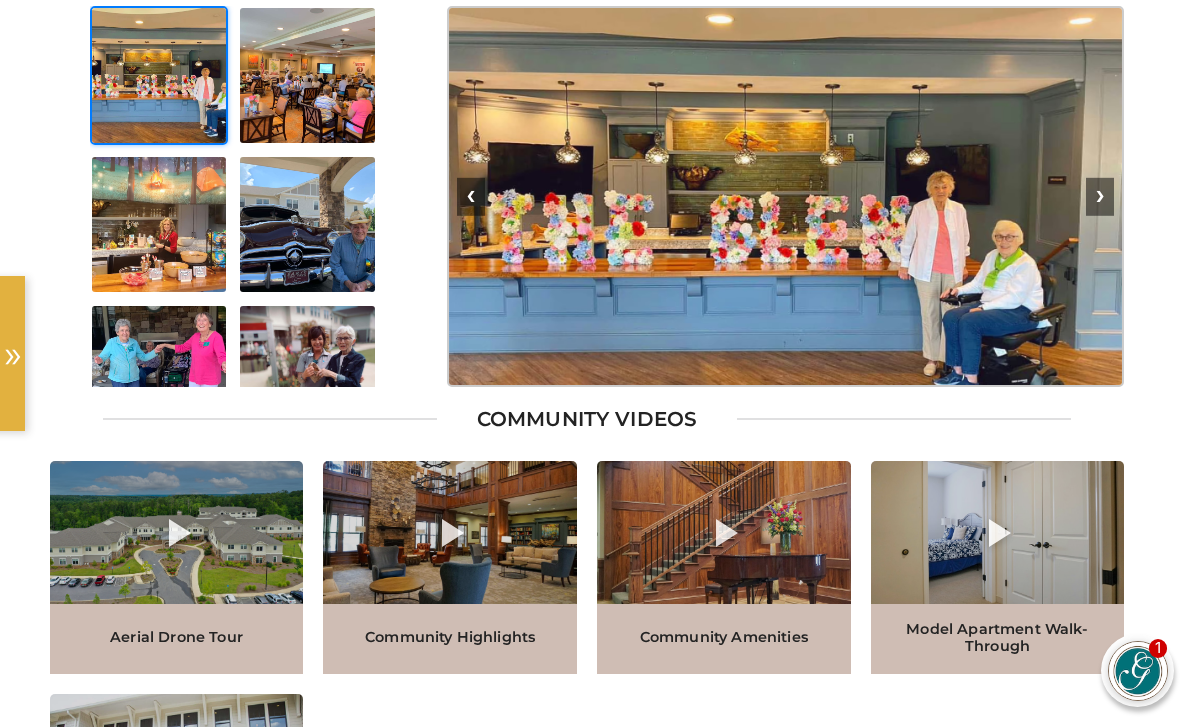 click on "❯" at bounding box center (1100, 197) 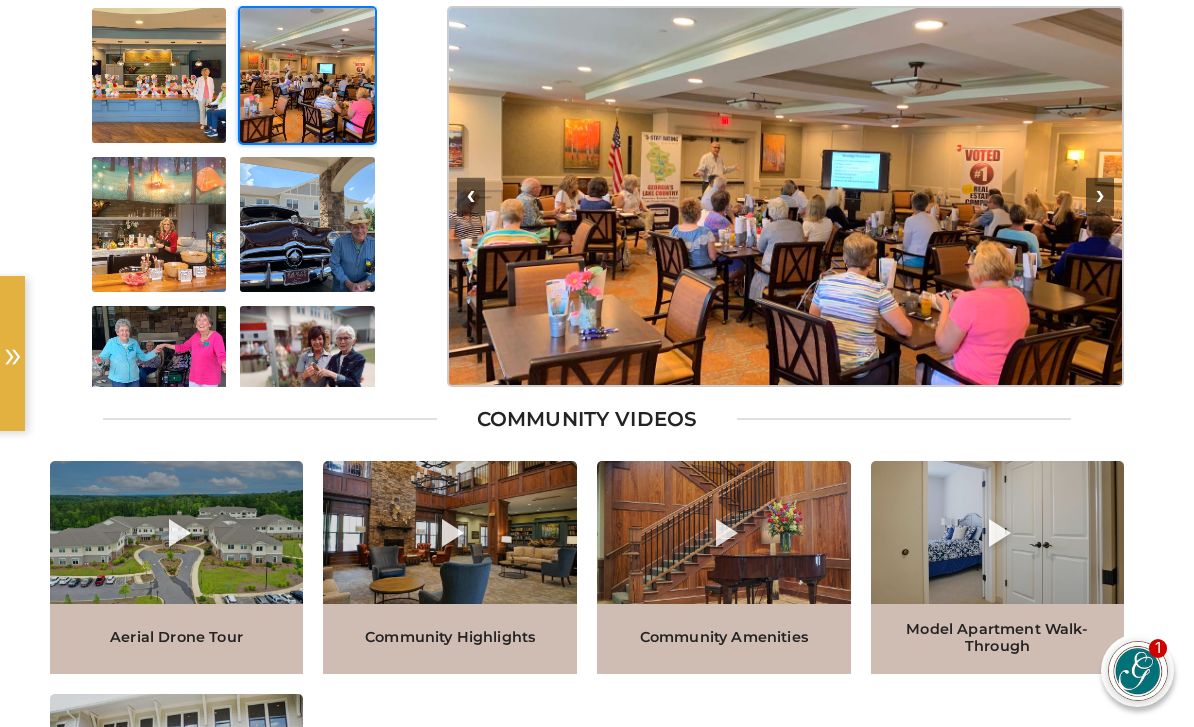 click on "❯" at bounding box center (1100, 197) 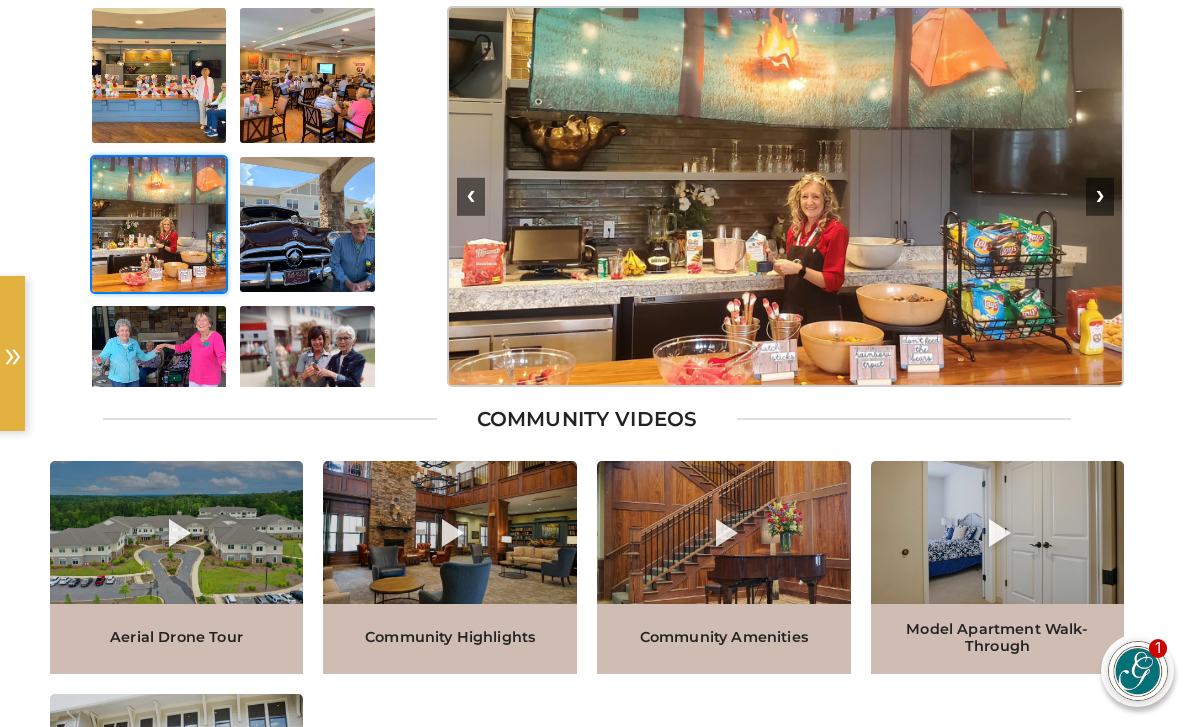 click on "❯" at bounding box center [1100, 197] 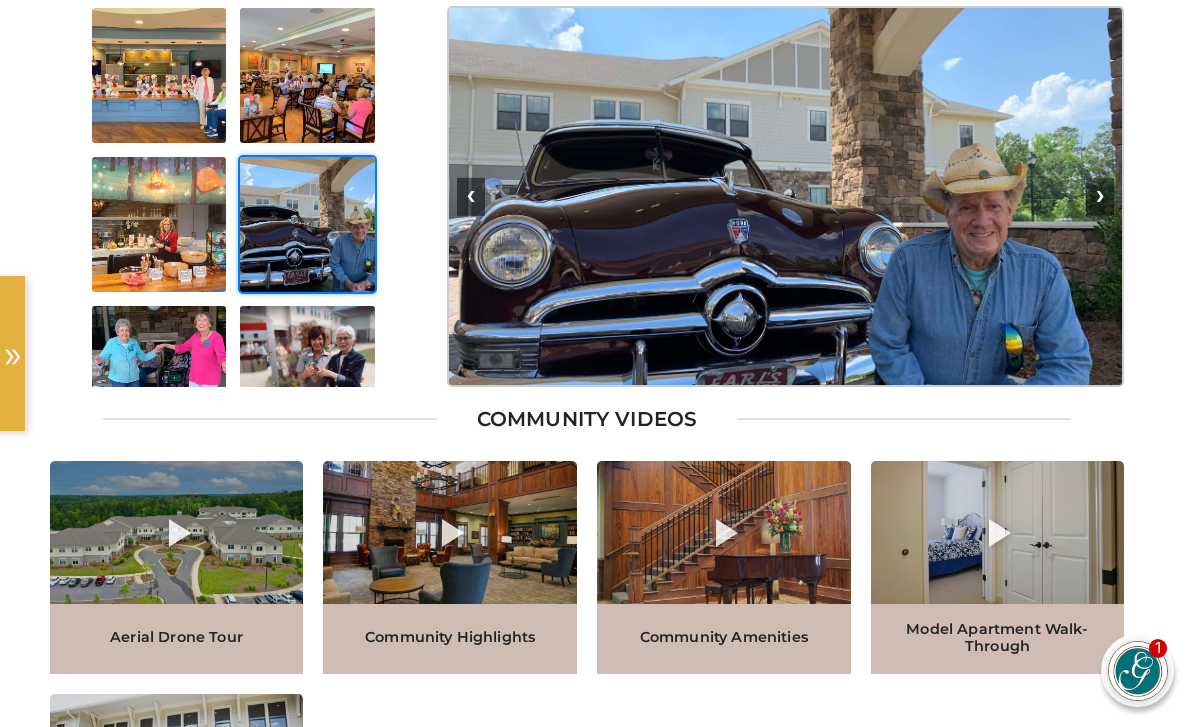 click on "❯" at bounding box center [1100, 197] 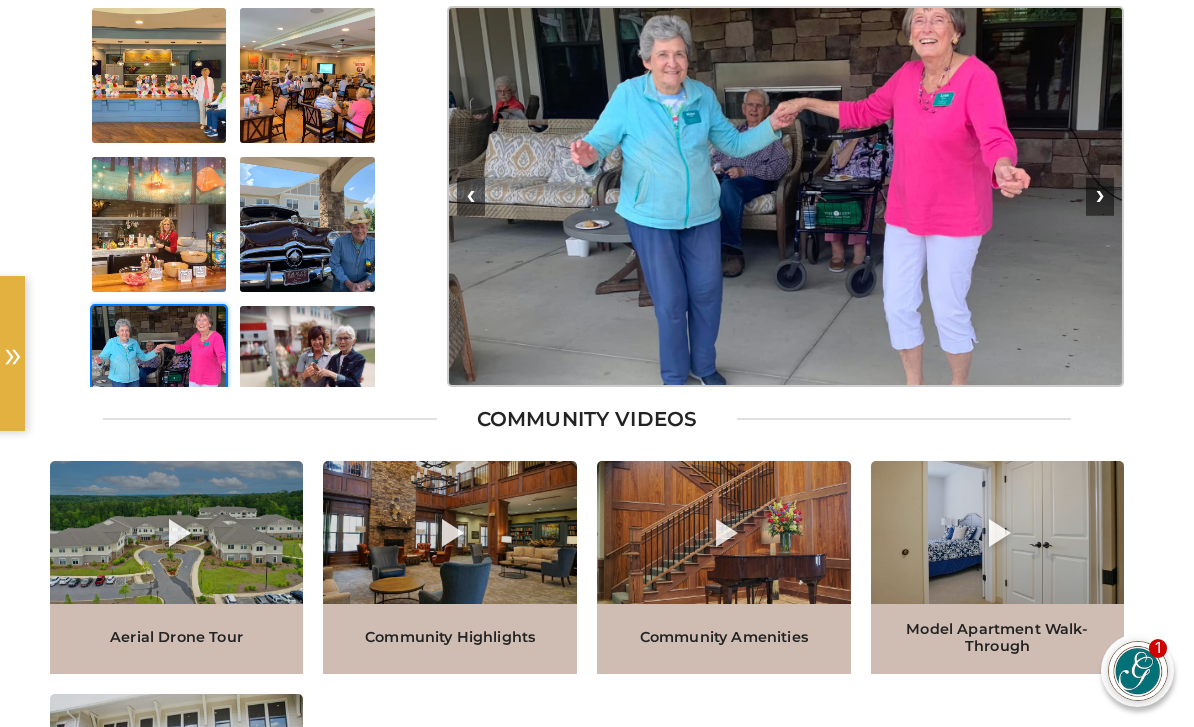 click at bounding box center [785, 196] 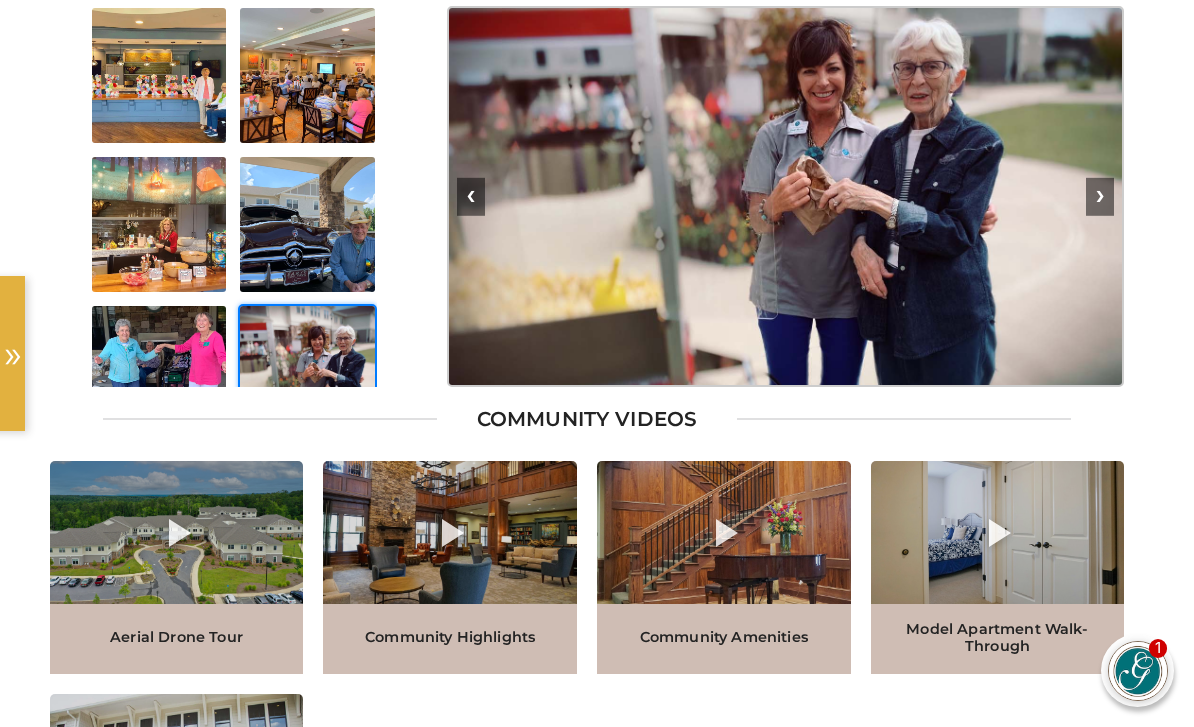 click on "❯" at bounding box center (1100, 197) 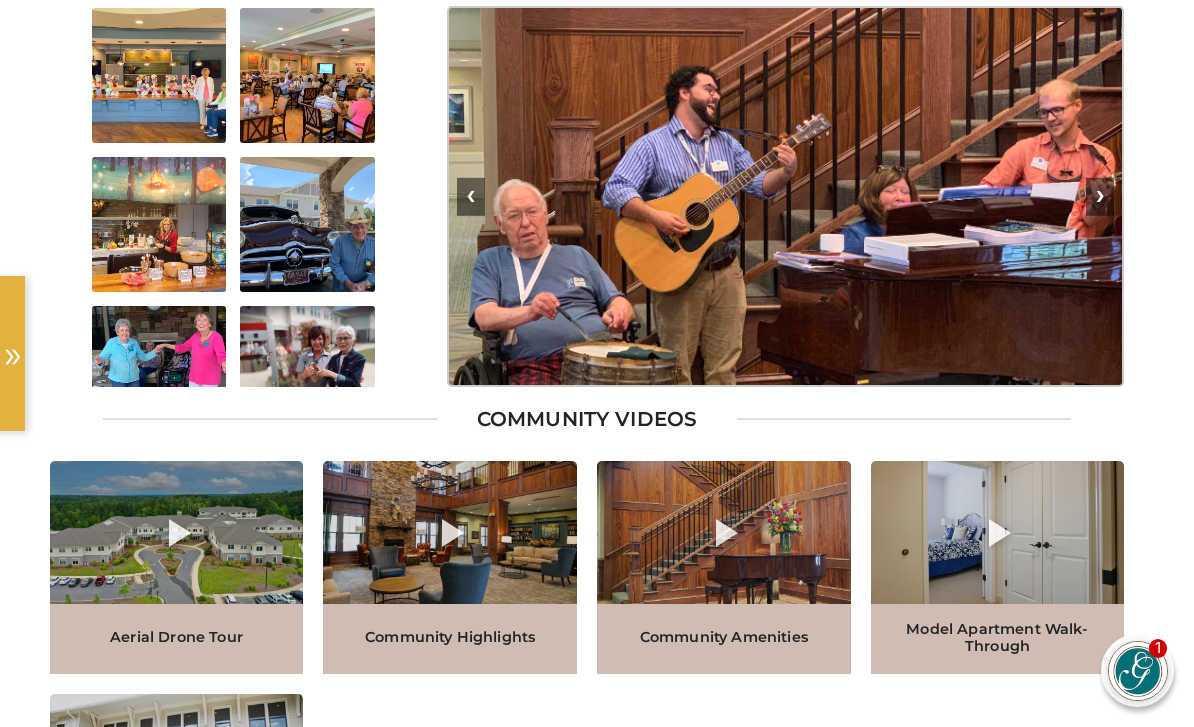 click on "❯" at bounding box center [1100, 197] 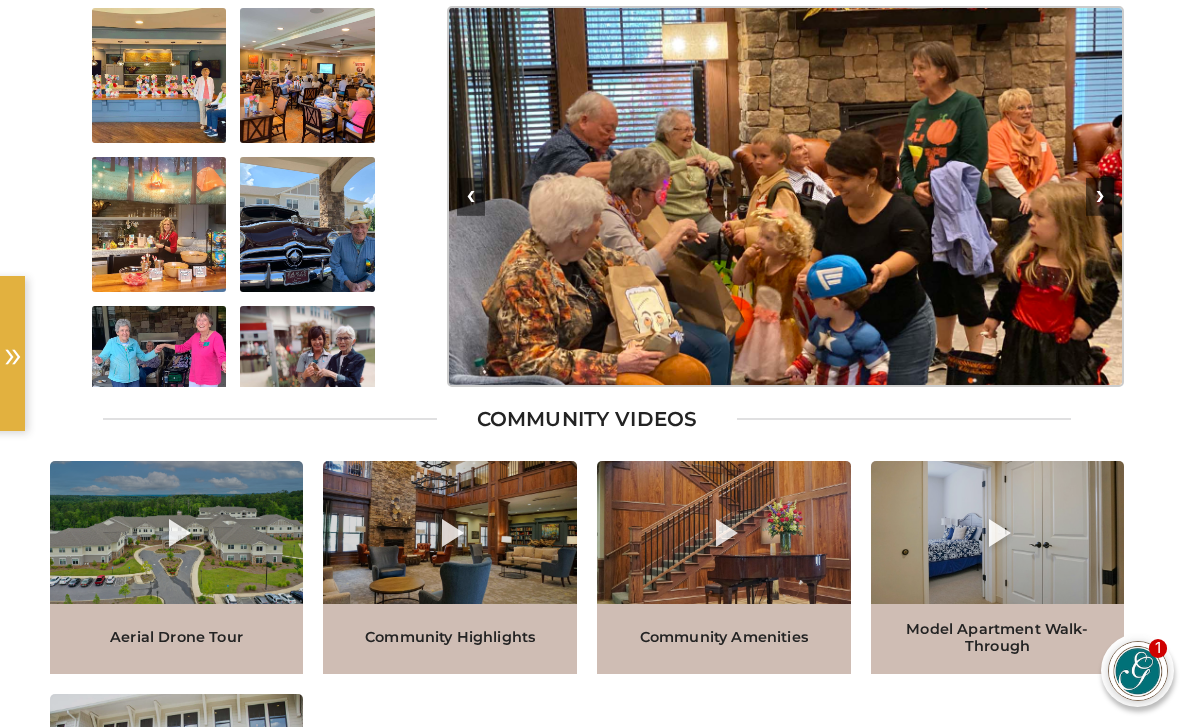 click on "❯" at bounding box center [1100, 197] 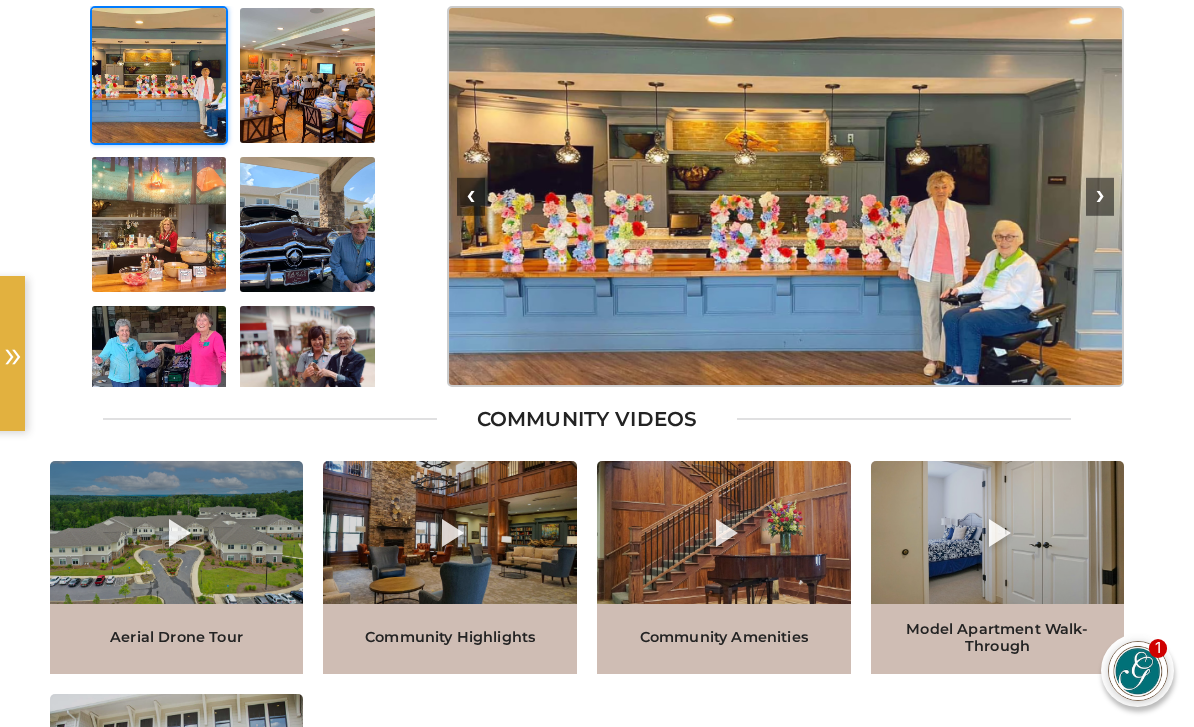 click on "❯" at bounding box center [1100, 197] 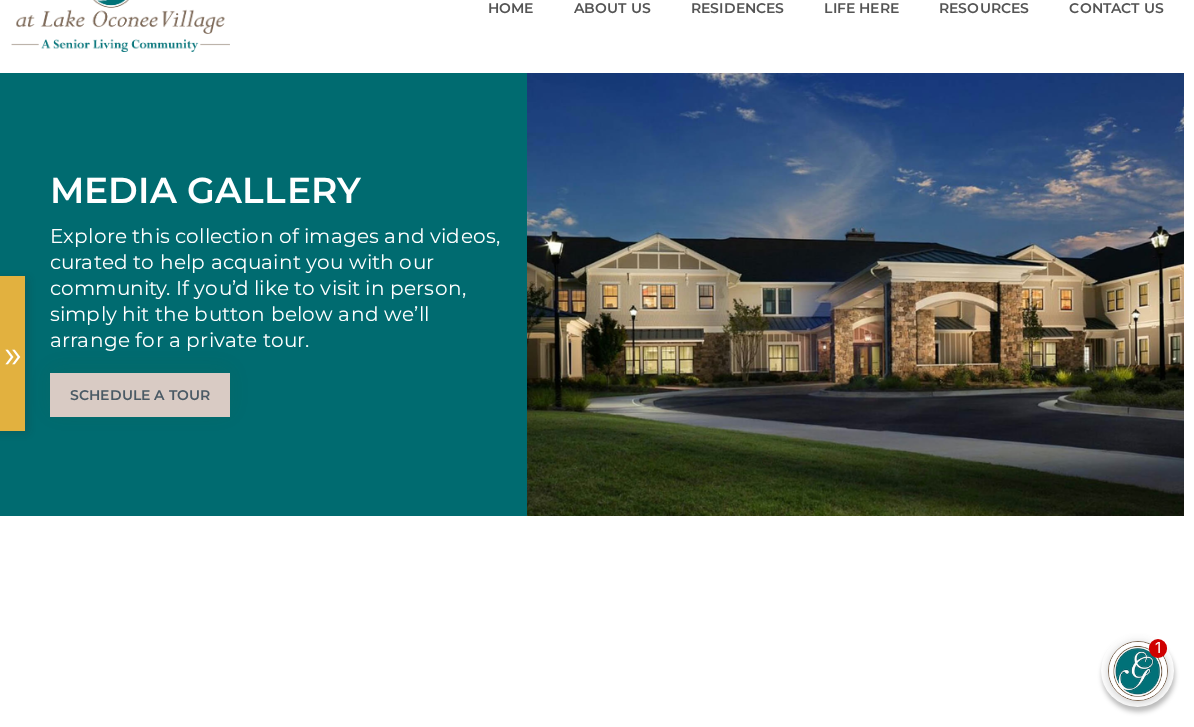 scroll, scrollTop: 0, scrollLeft: 10, axis: horizontal 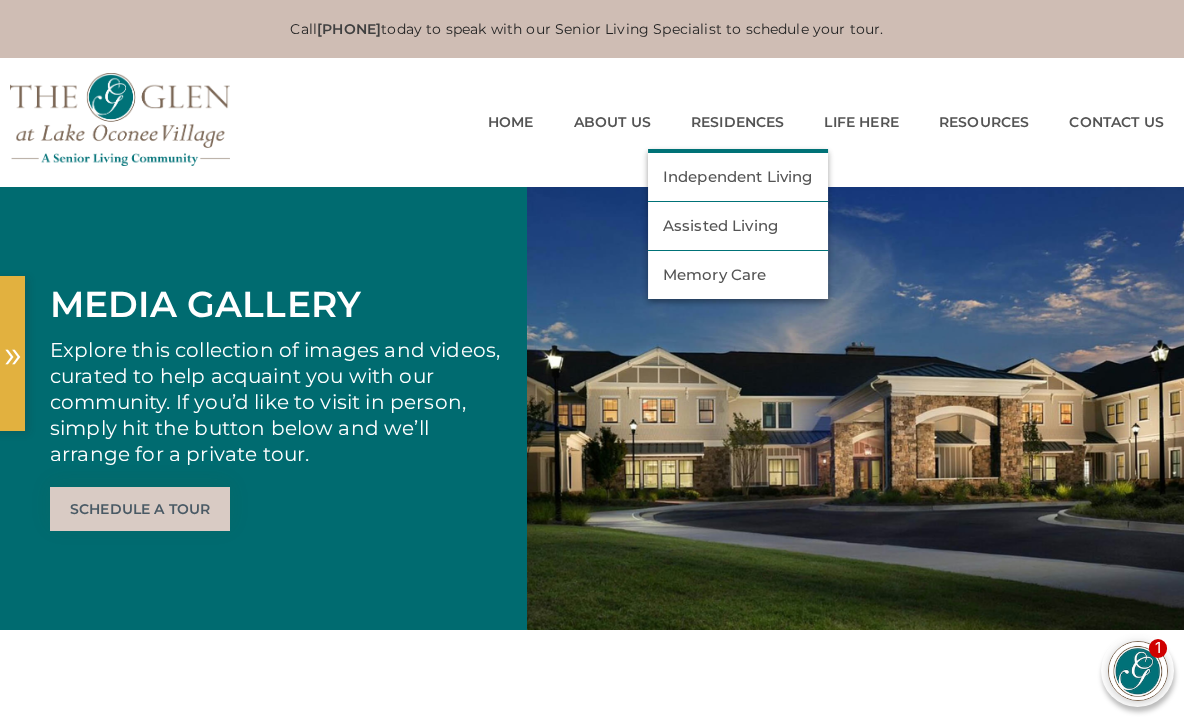 click on "Independent Living" at bounding box center [738, 177] 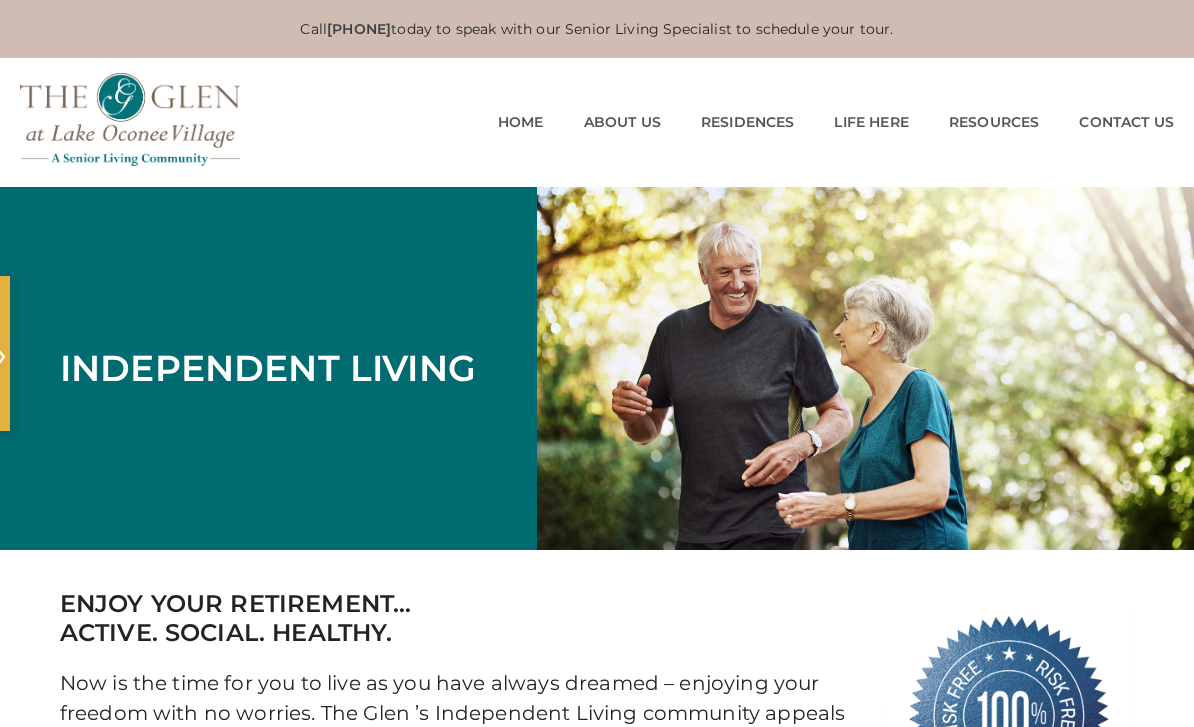 scroll, scrollTop: 0, scrollLeft: 0, axis: both 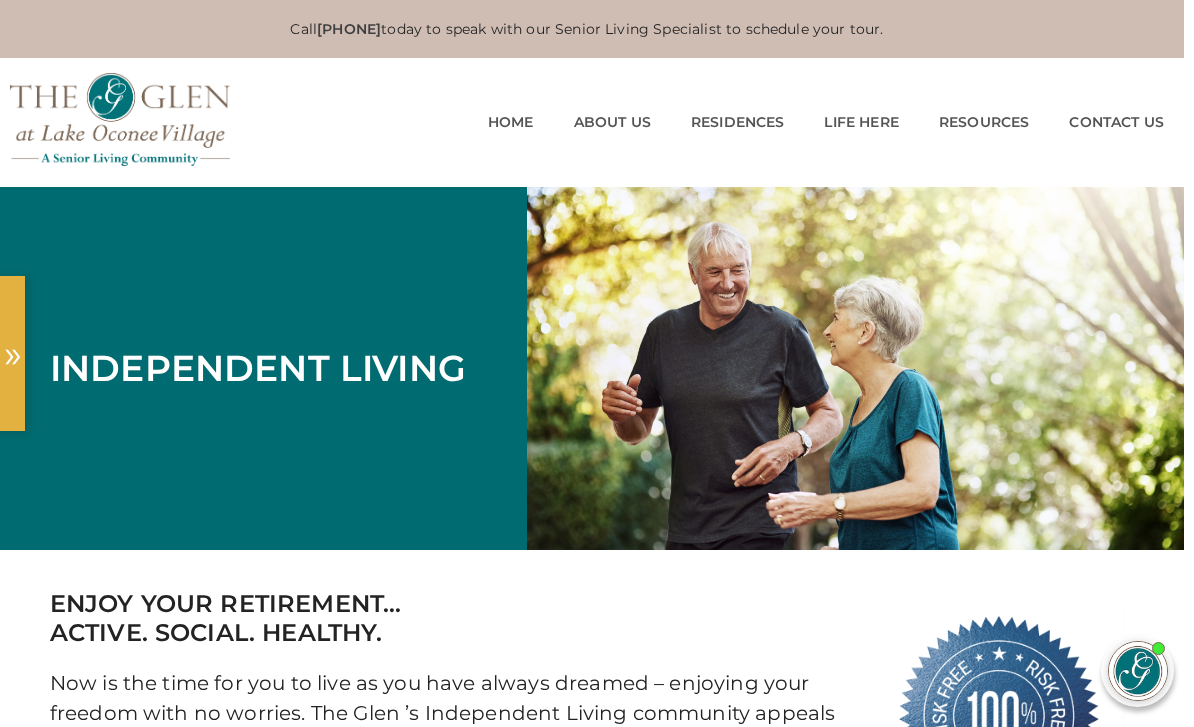 click on "Home" at bounding box center [511, 122] 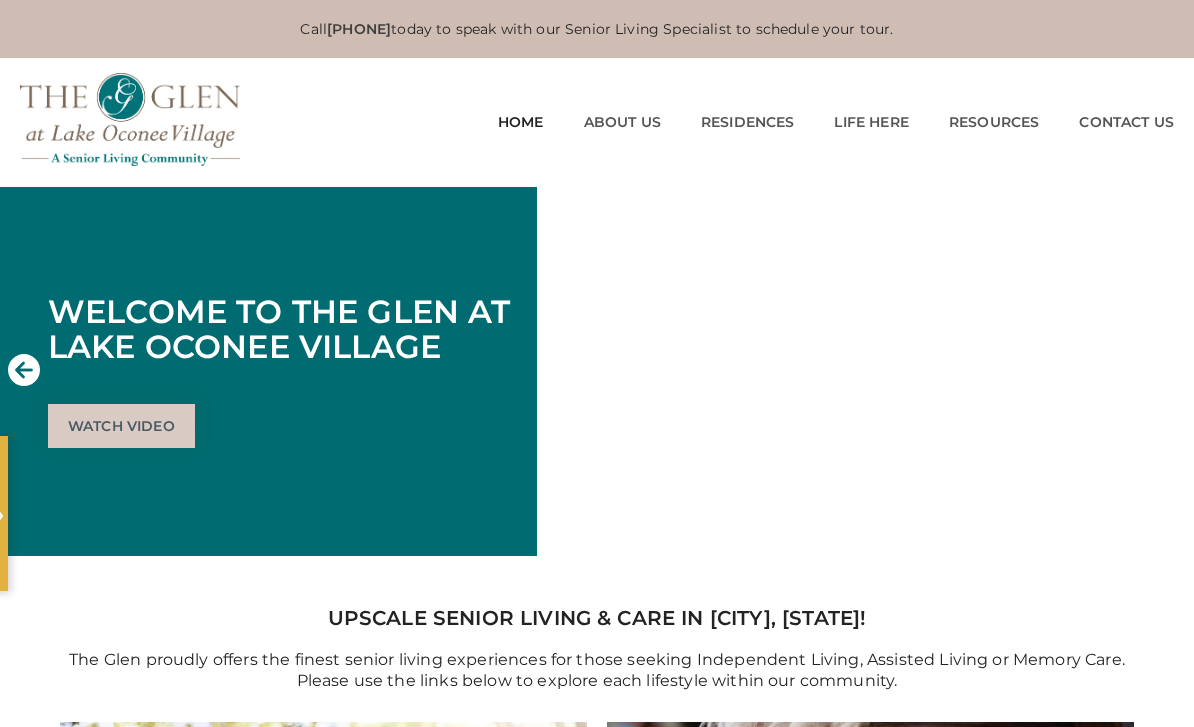 scroll, scrollTop: 0, scrollLeft: 0, axis: both 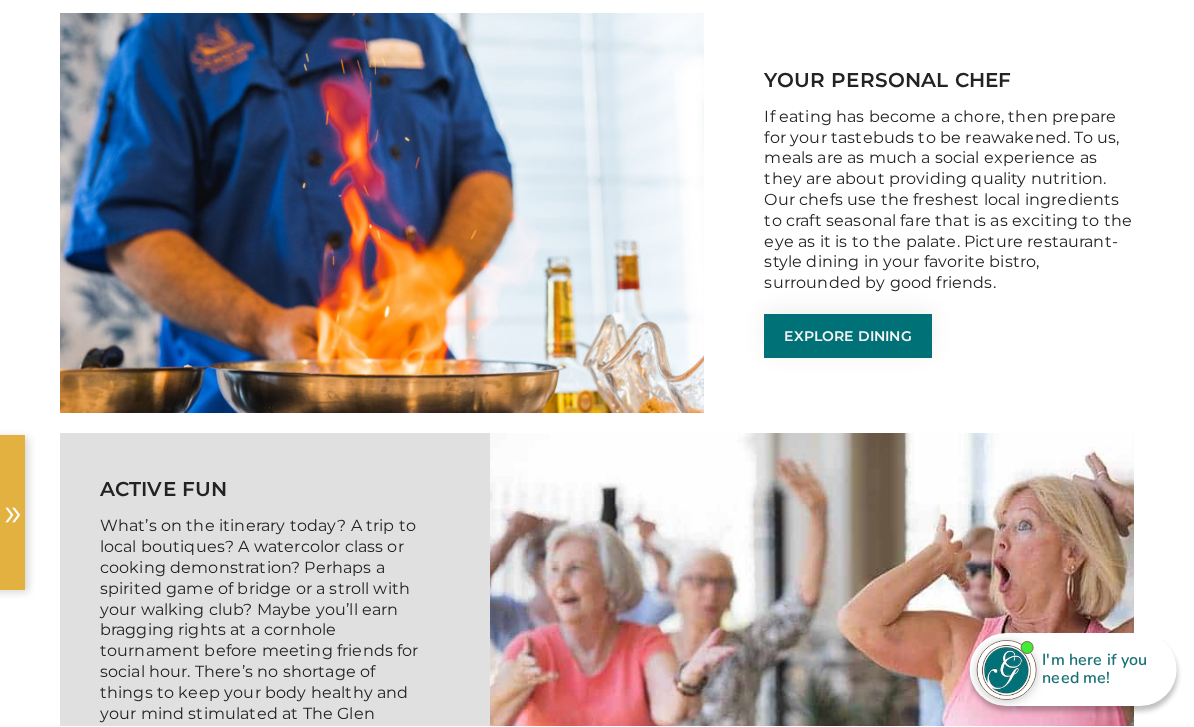 click on "Explore Dining" at bounding box center (847, 337) 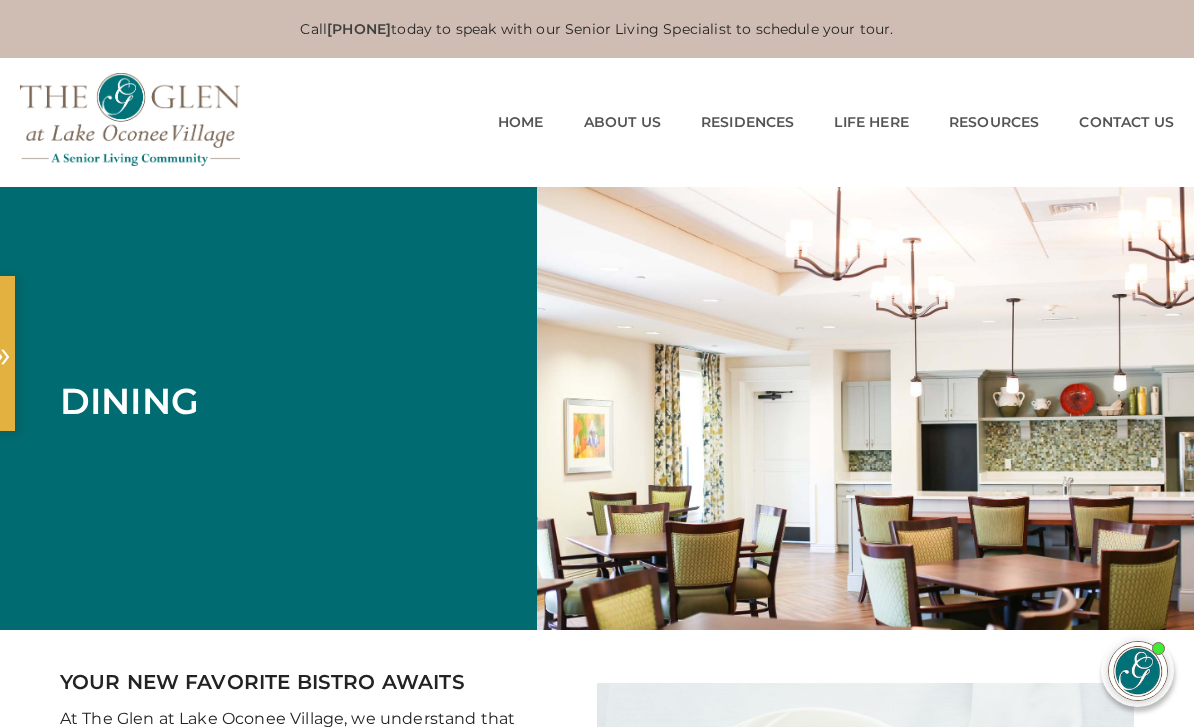 scroll, scrollTop: 0, scrollLeft: 0, axis: both 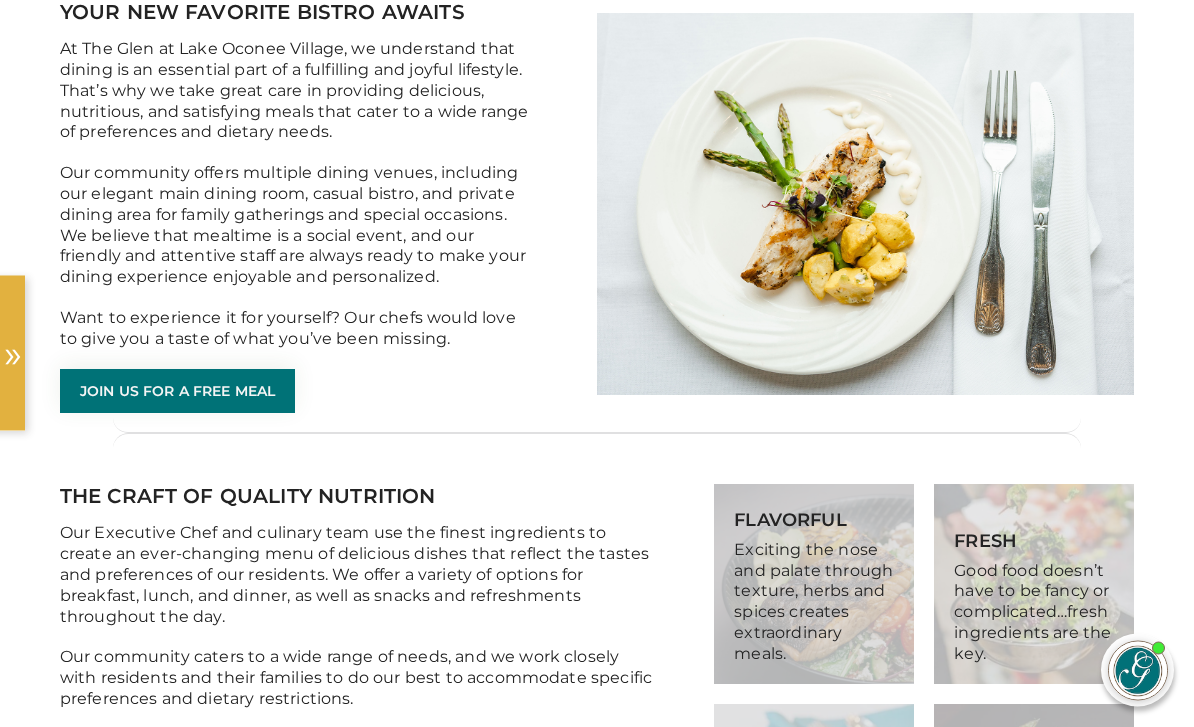 click on "Join Us For a Free Meal" at bounding box center [178, 392] 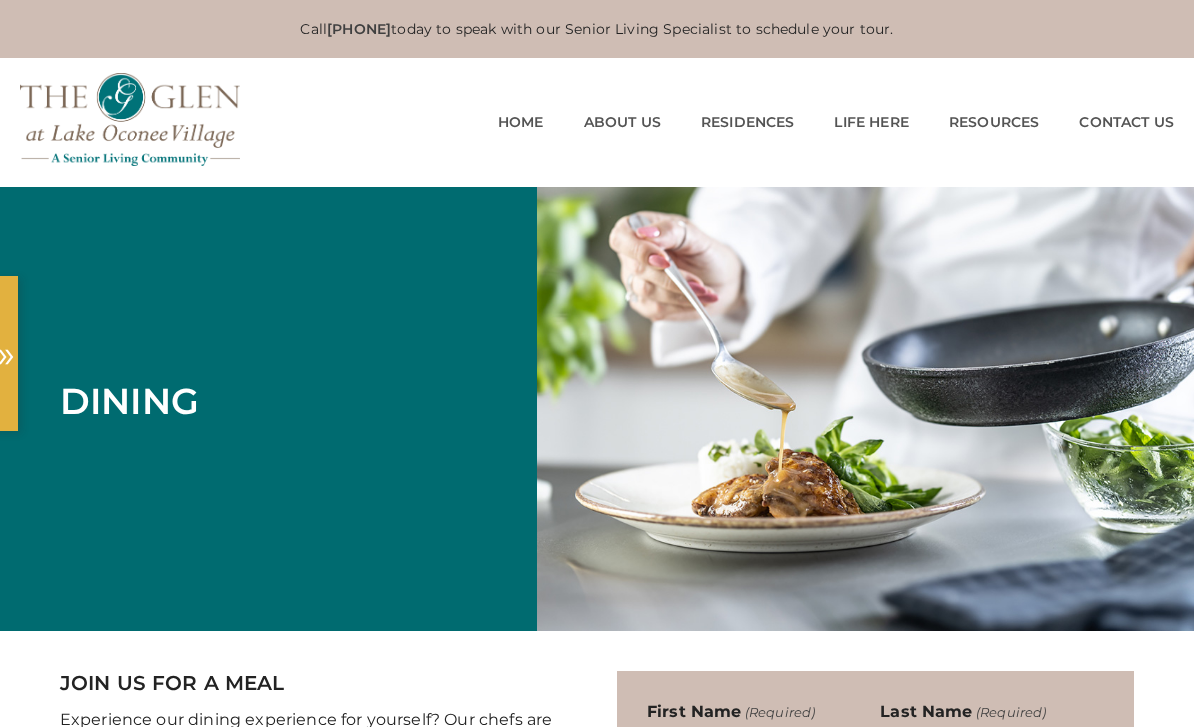 scroll, scrollTop: 0, scrollLeft: 0, axis: both 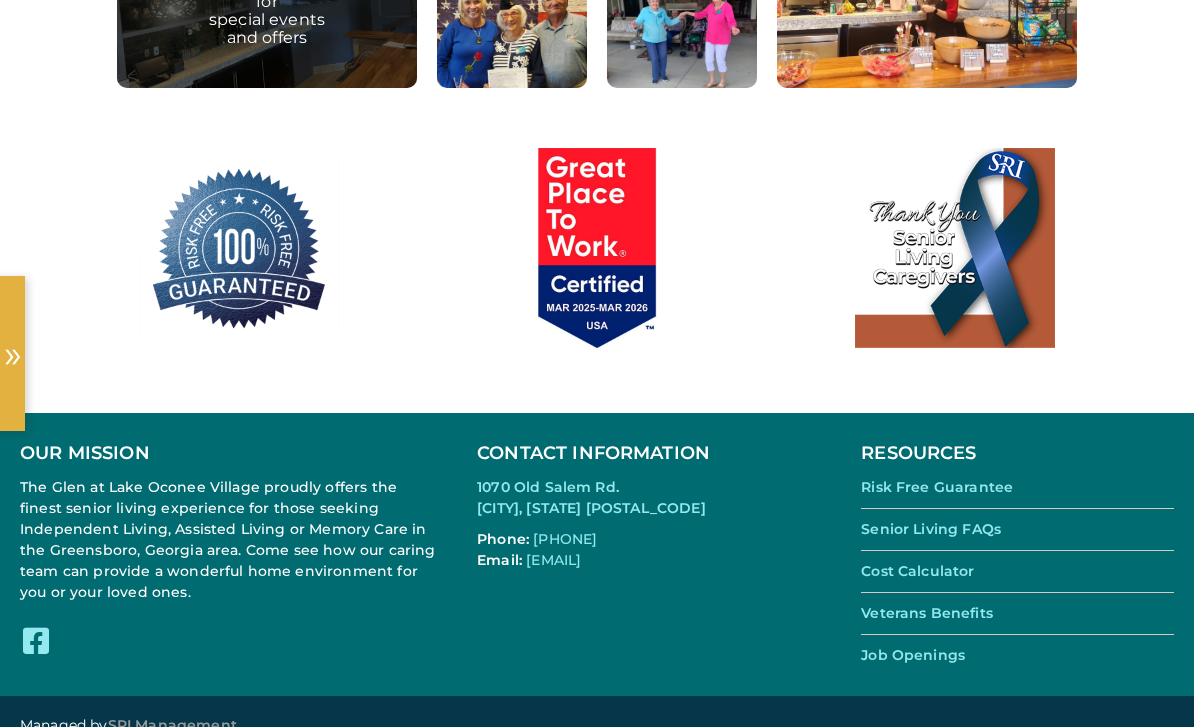 click on "Job Openings" at bounding box center [913, 655] 